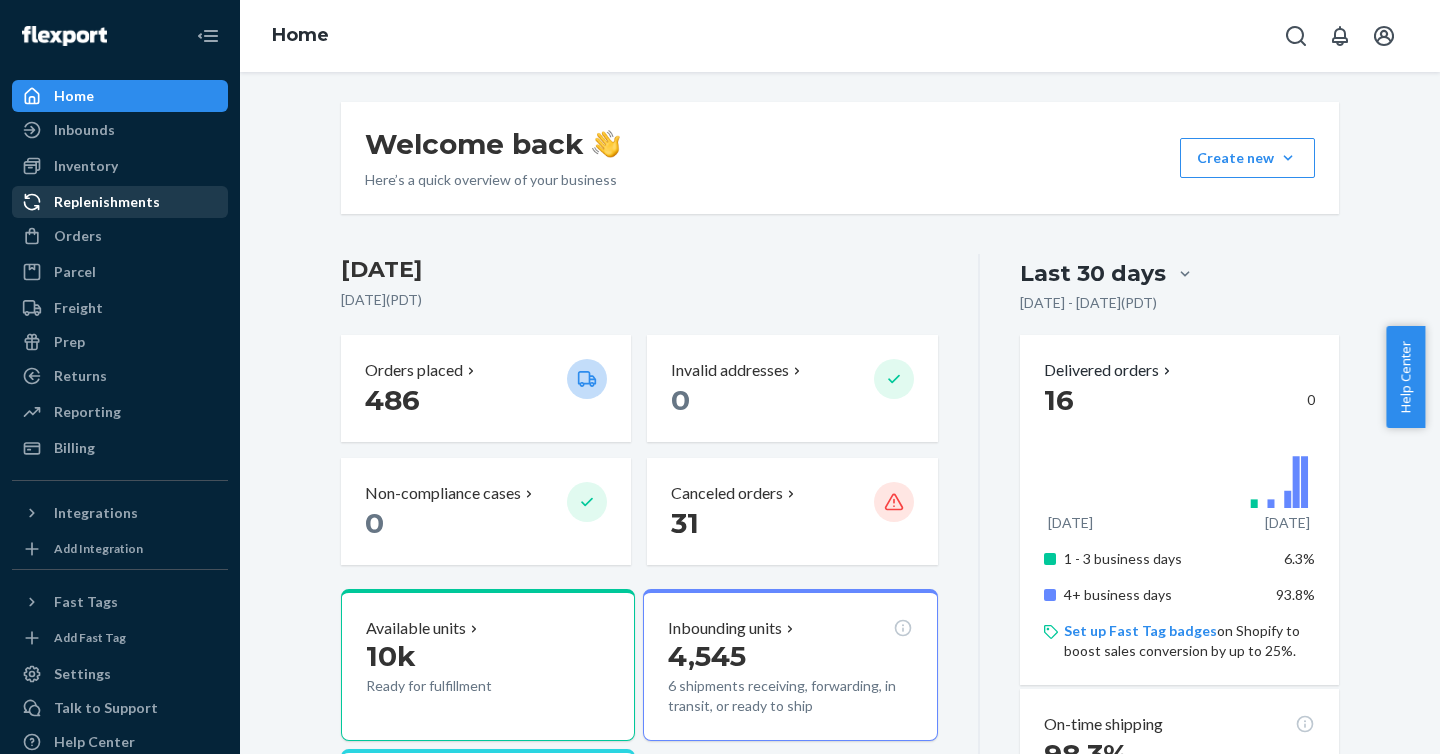 scroll, scrollTop: 0, scrollLeft: 0, axis: both 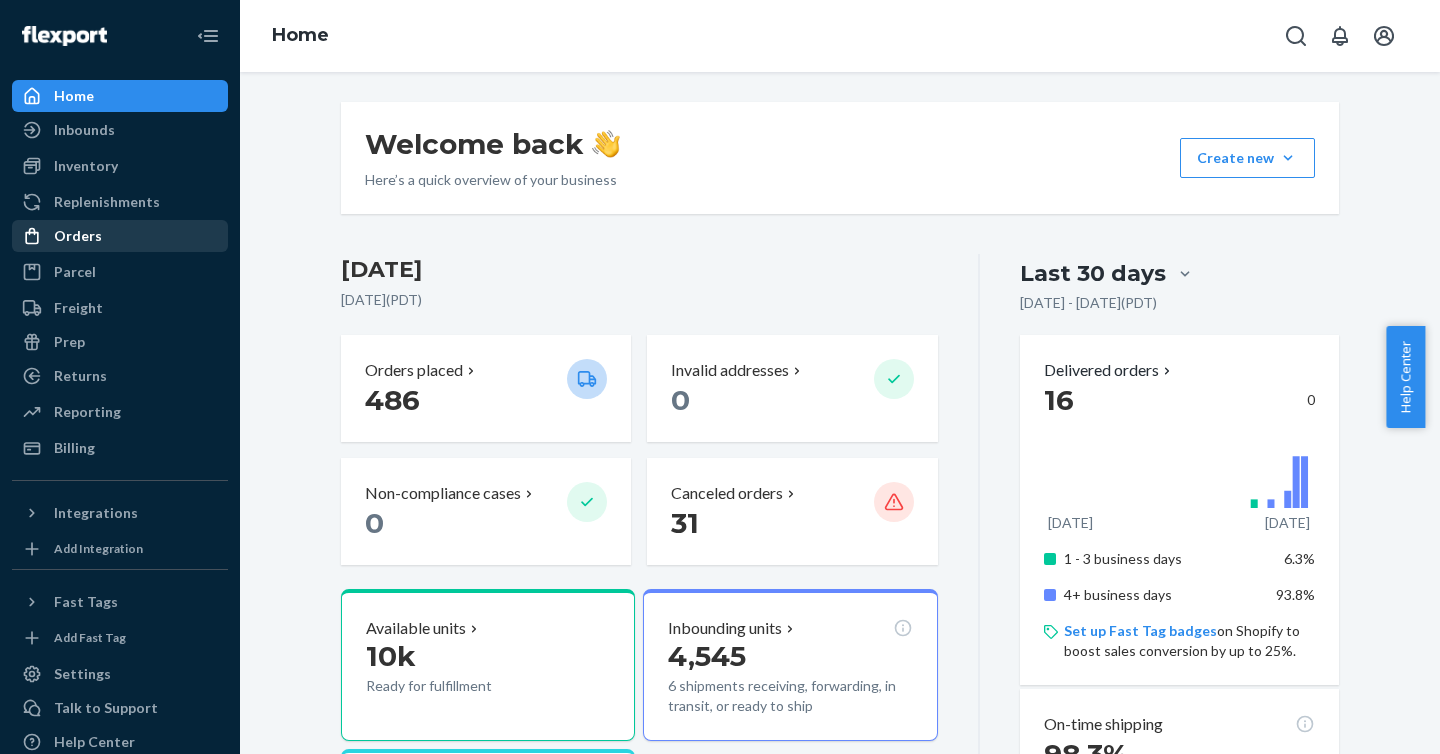 click on "Orders" at bounding box center [120, 236] 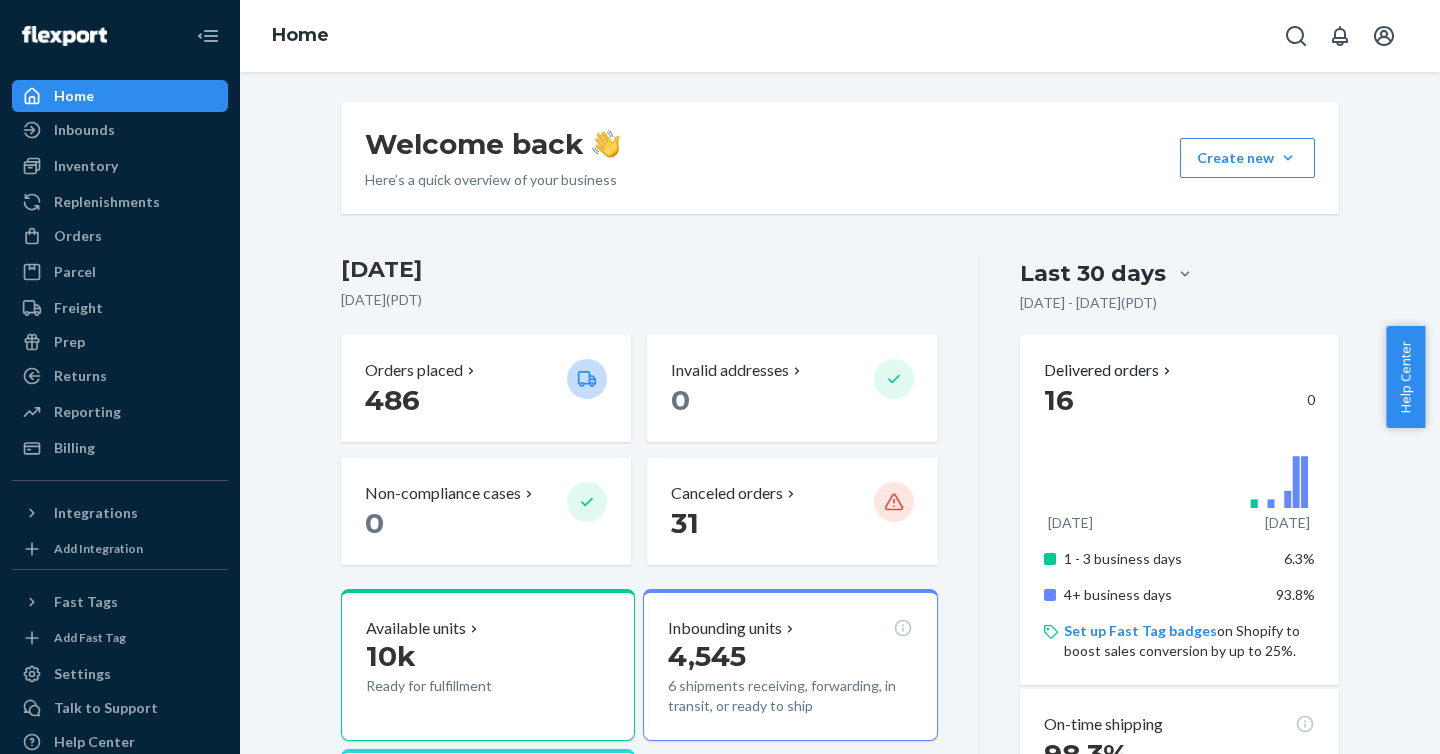 scroll, scrollTop: 0, scrollLeft: 0, axis: both 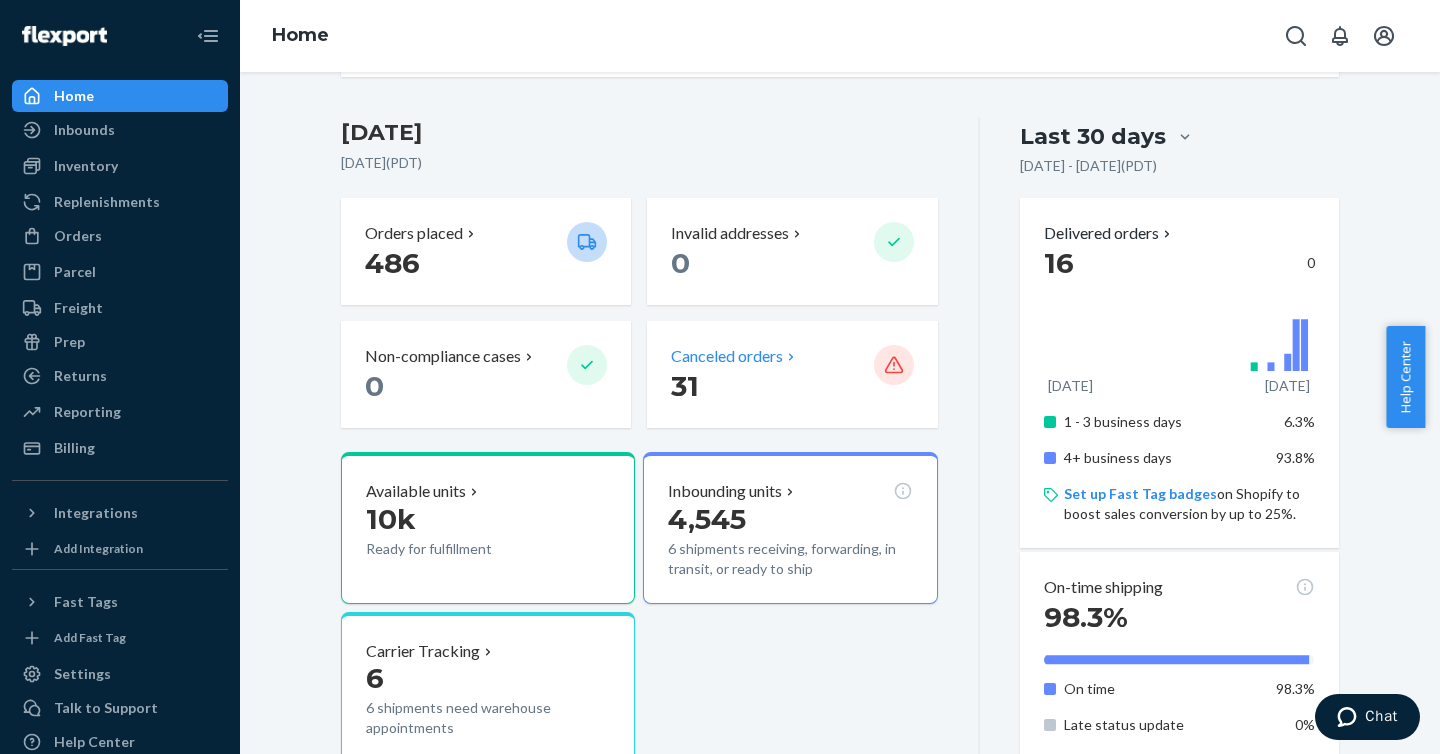 click on "Canceled orders" at bounding box center [727, 356] 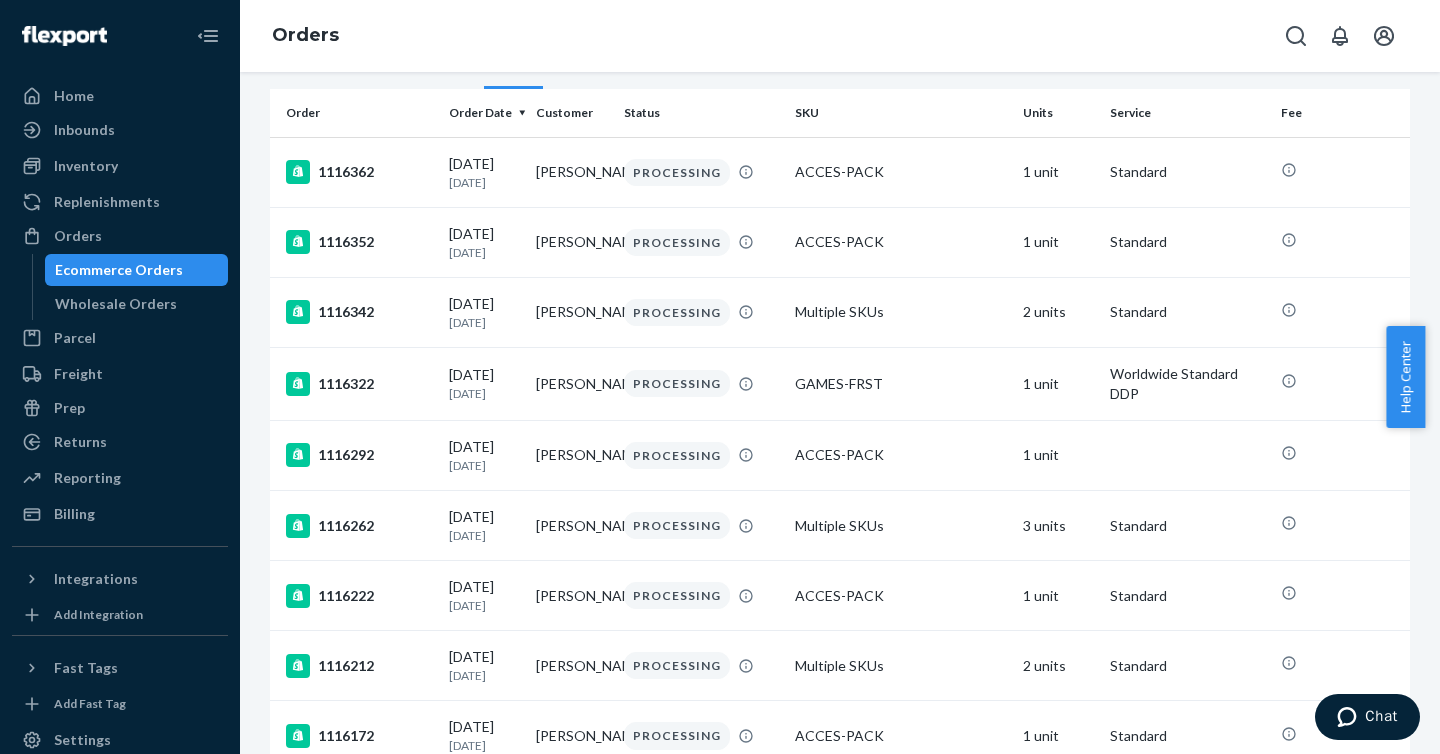 scroll, scrollTop: 0, scrollLeft: 0, axis: both 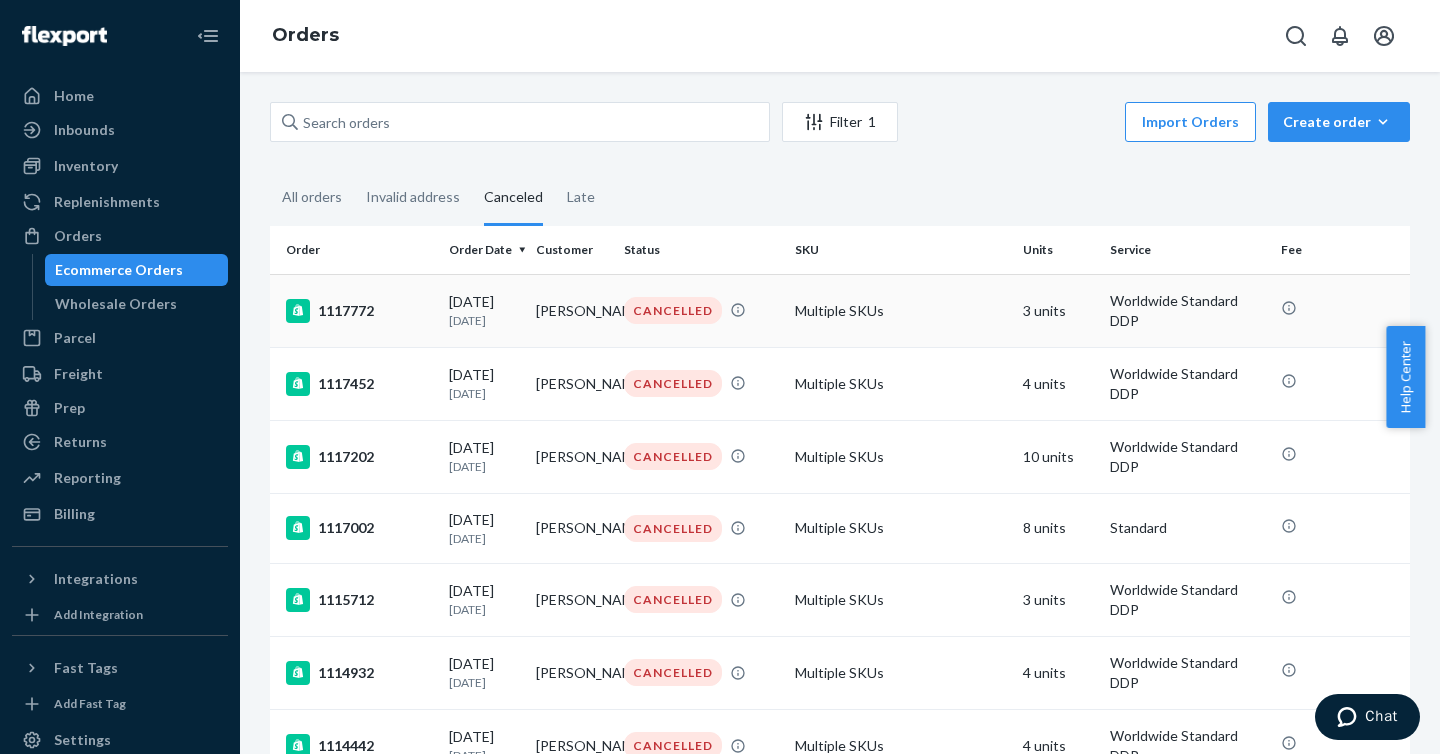 click on "Multiple SKUs" at bounding box center [901, 310] 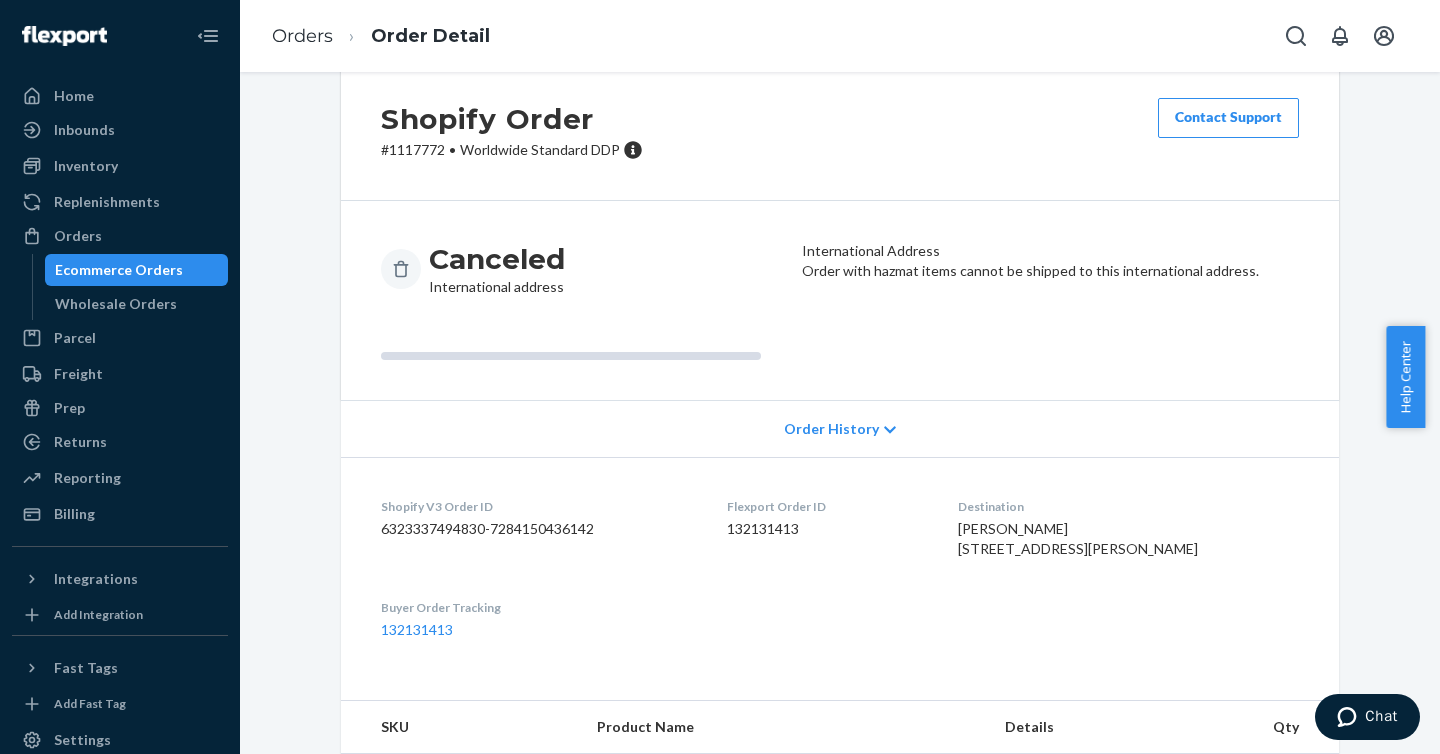 scroll, scrollTop: 0, scrollLeft: 0, axis: both 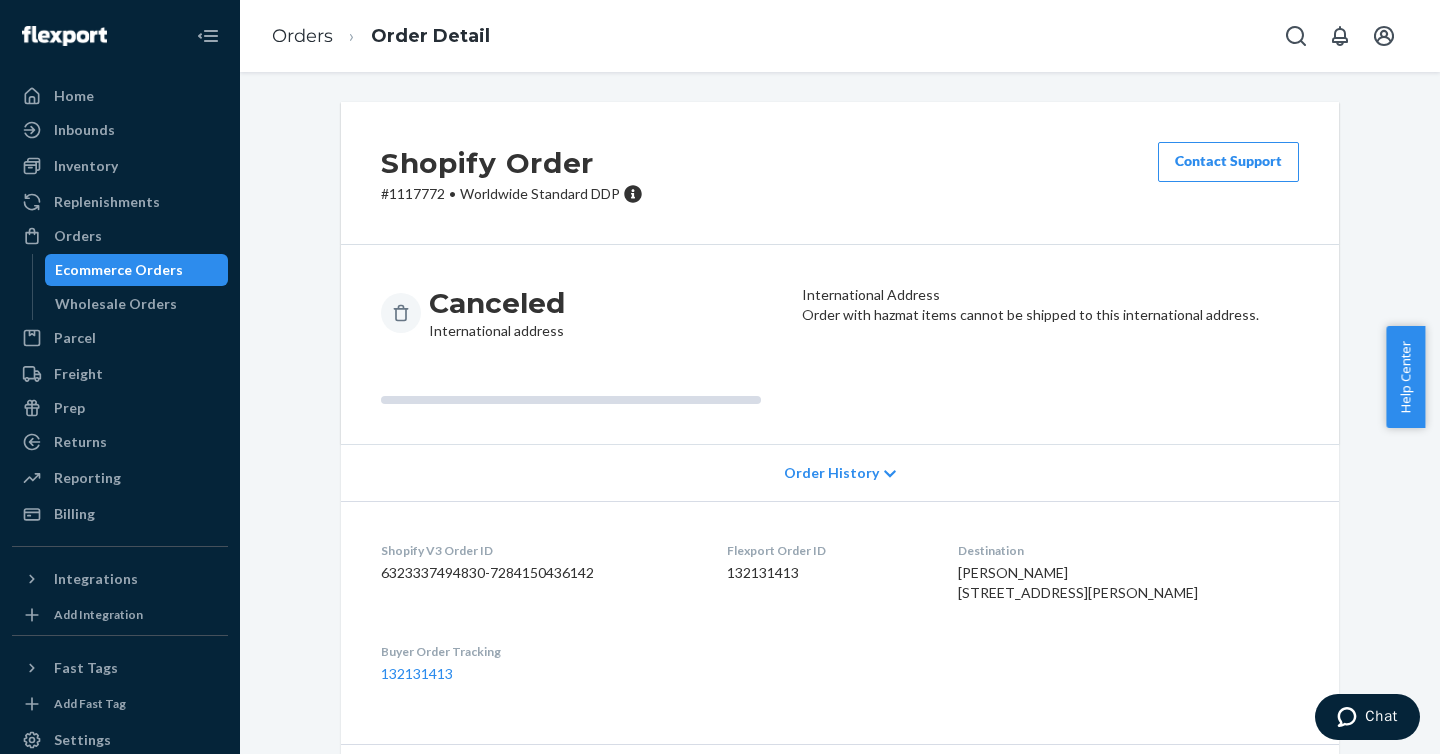 click on "# 1117772 • Worldwide Standard DDP" at bounding box center [512, 194] 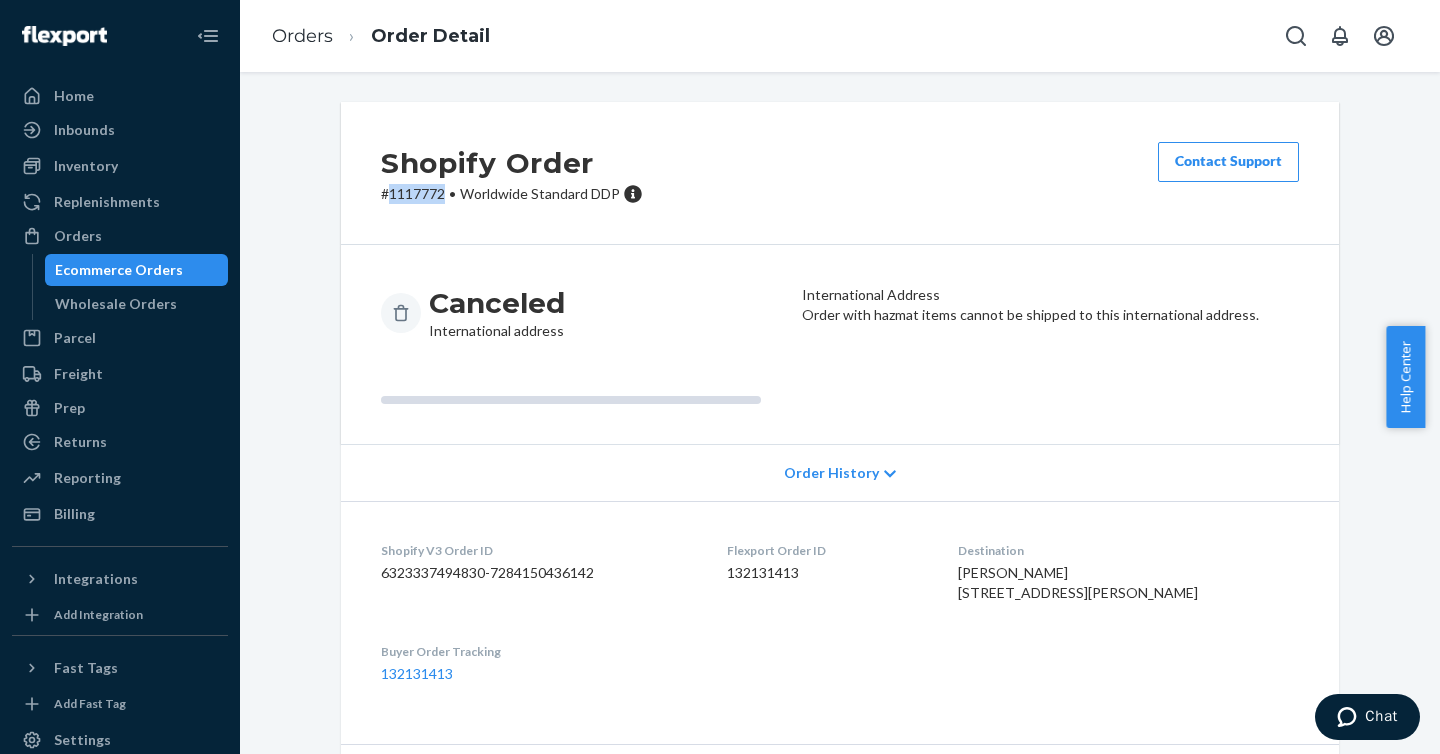 click on "# 1117772 • Worldwide Standard DDP" at bounding box center [512, 194] 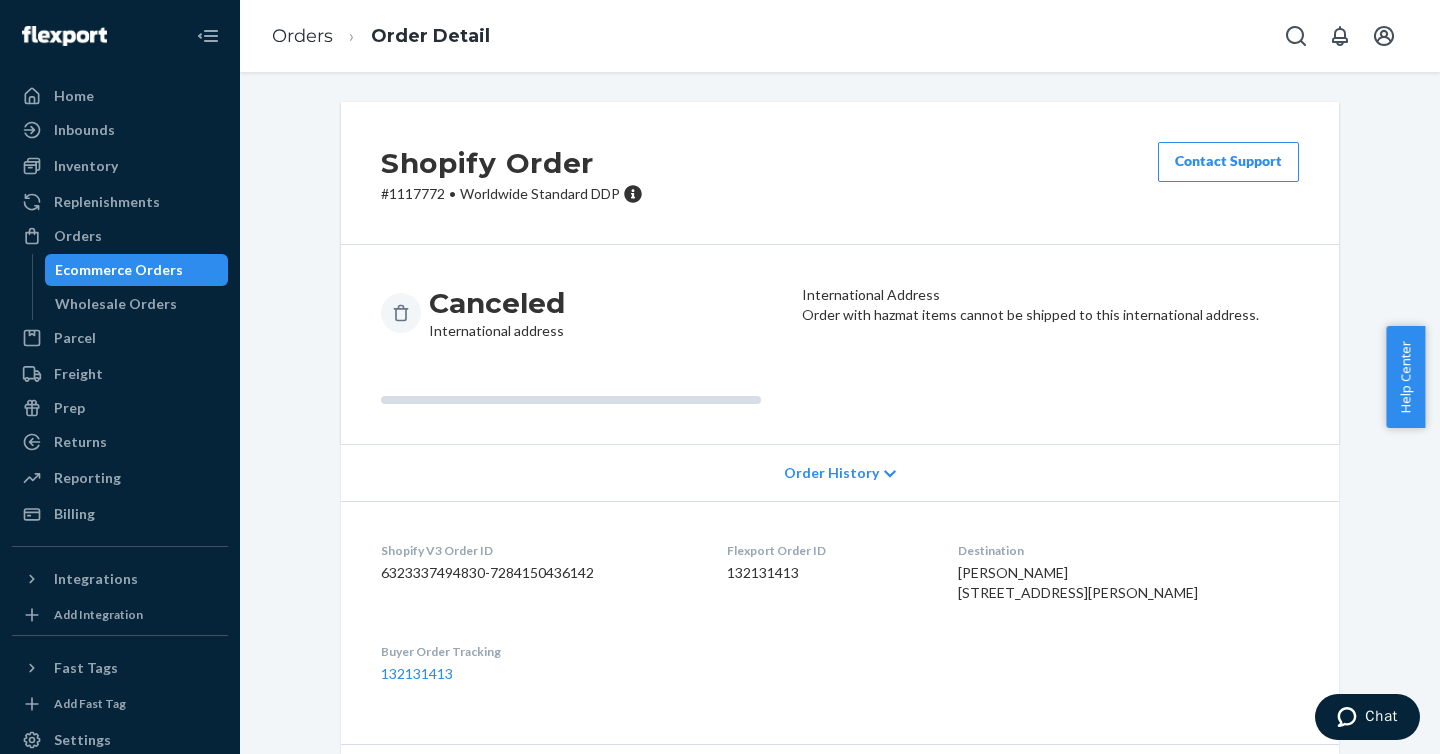 click on "Order with hazmat items cannot be shipped to this international address." at bounding box center (1050, 315) 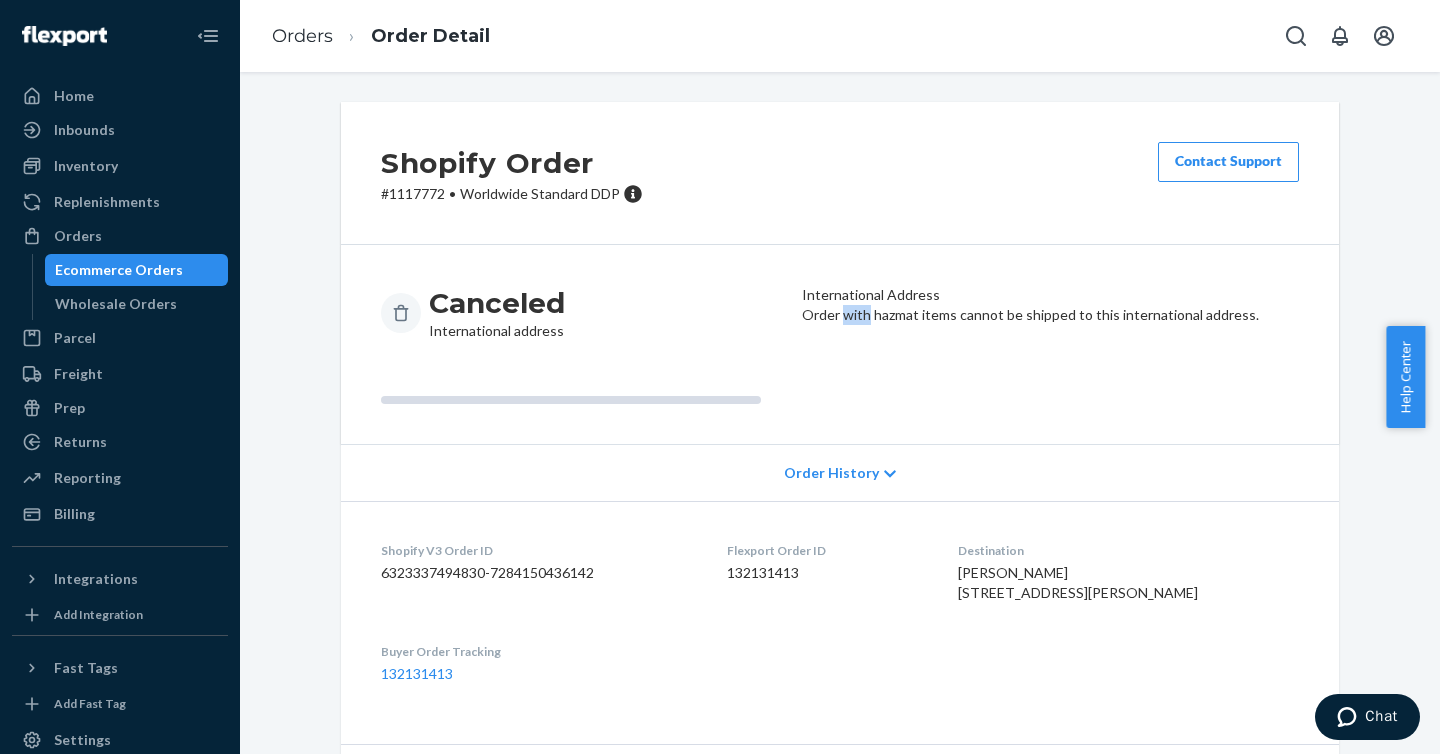 click on "Order with hazmat items cannot be shipped to this international address." at bounding box center [1050, 315] 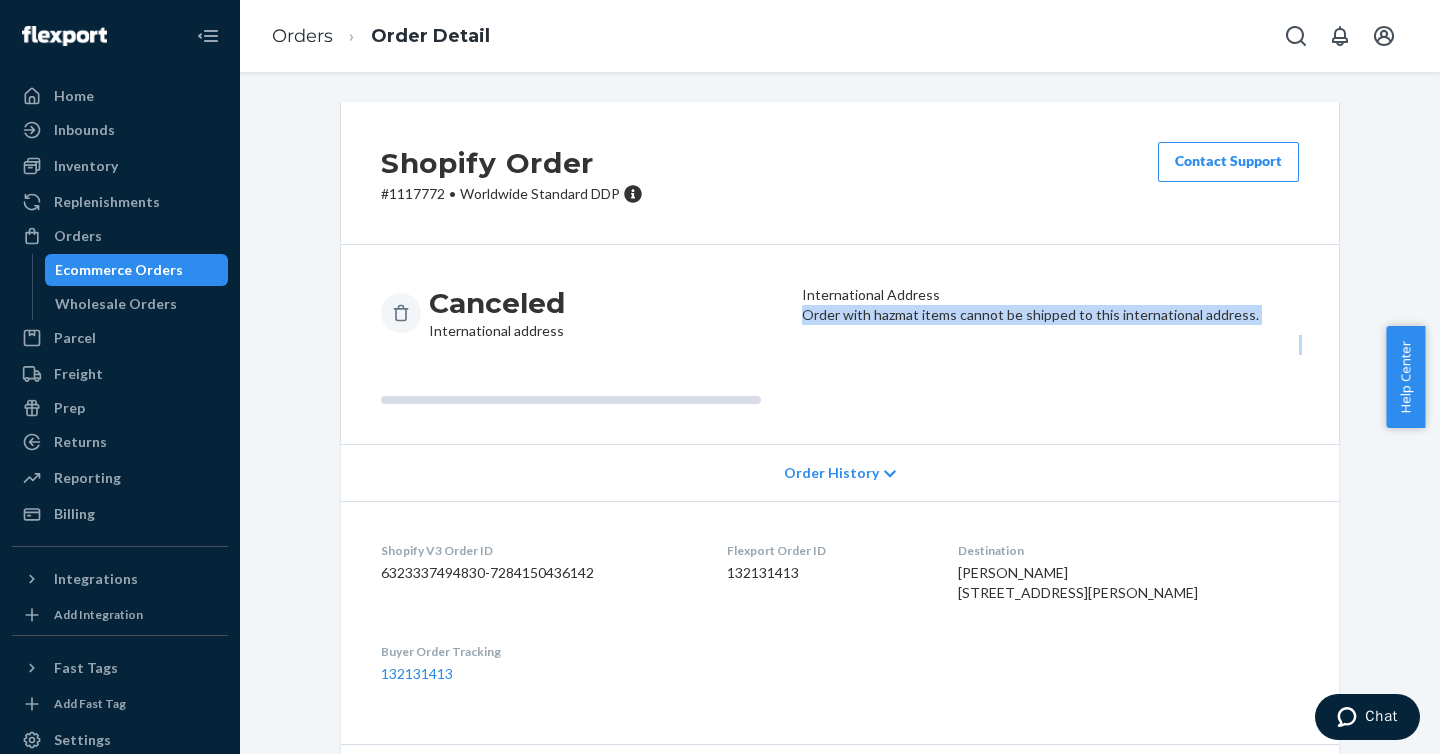 click on "Order with hazmat items cannot be shipped to this international address." at bounding box center [1050, 315] 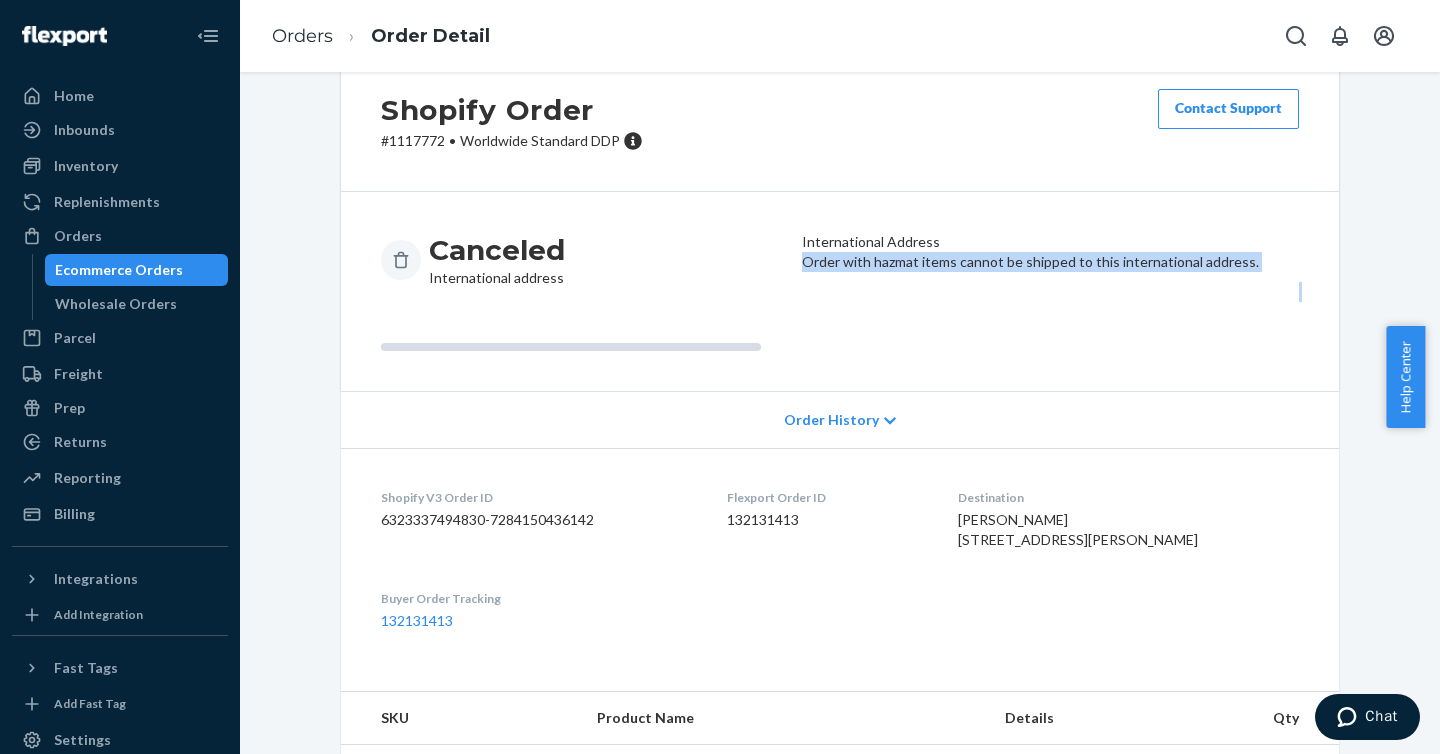 scroll, scrollTop: 0, scrollLeft: 0, axis: both 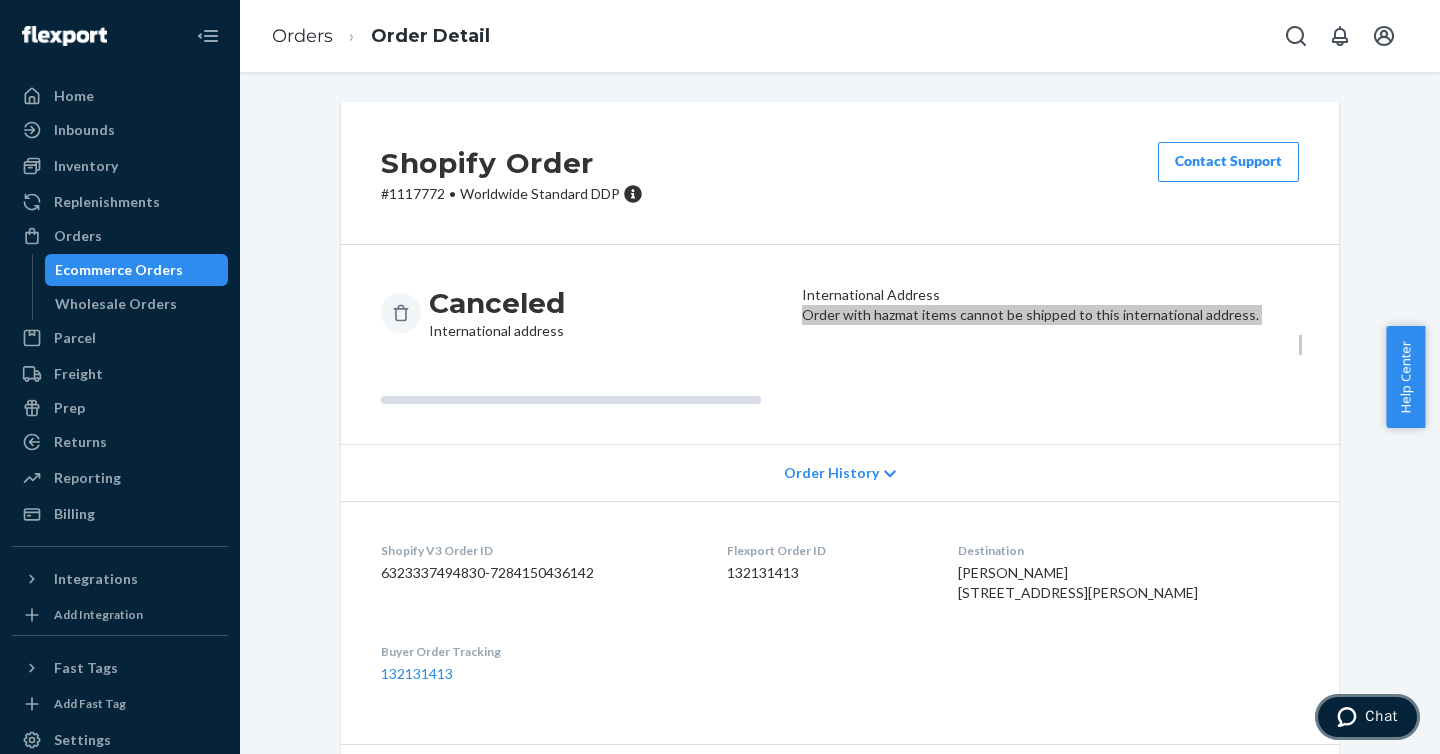 click on "Chat" at bounding box center [1381, 716] 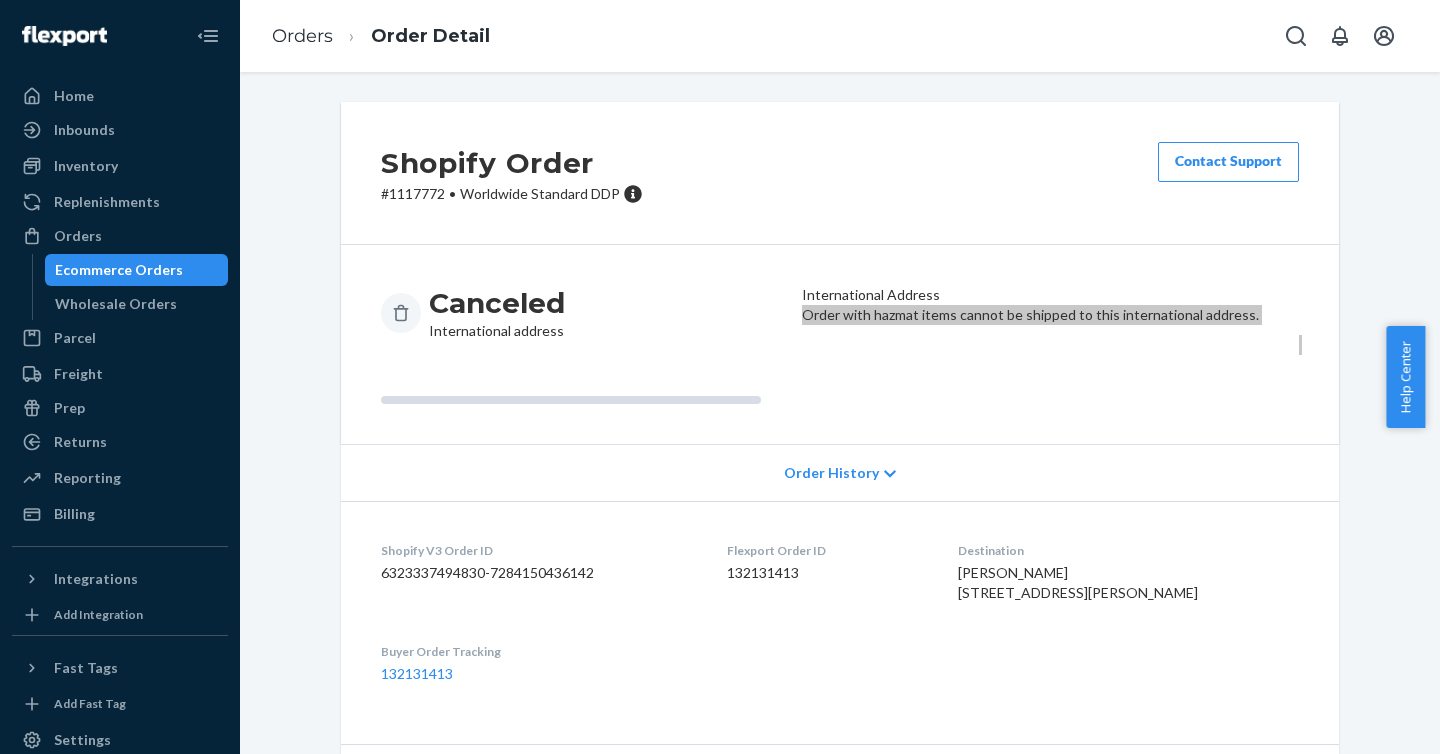 scroll, scrollTop: 0, scrollLeft: 0, axis: both 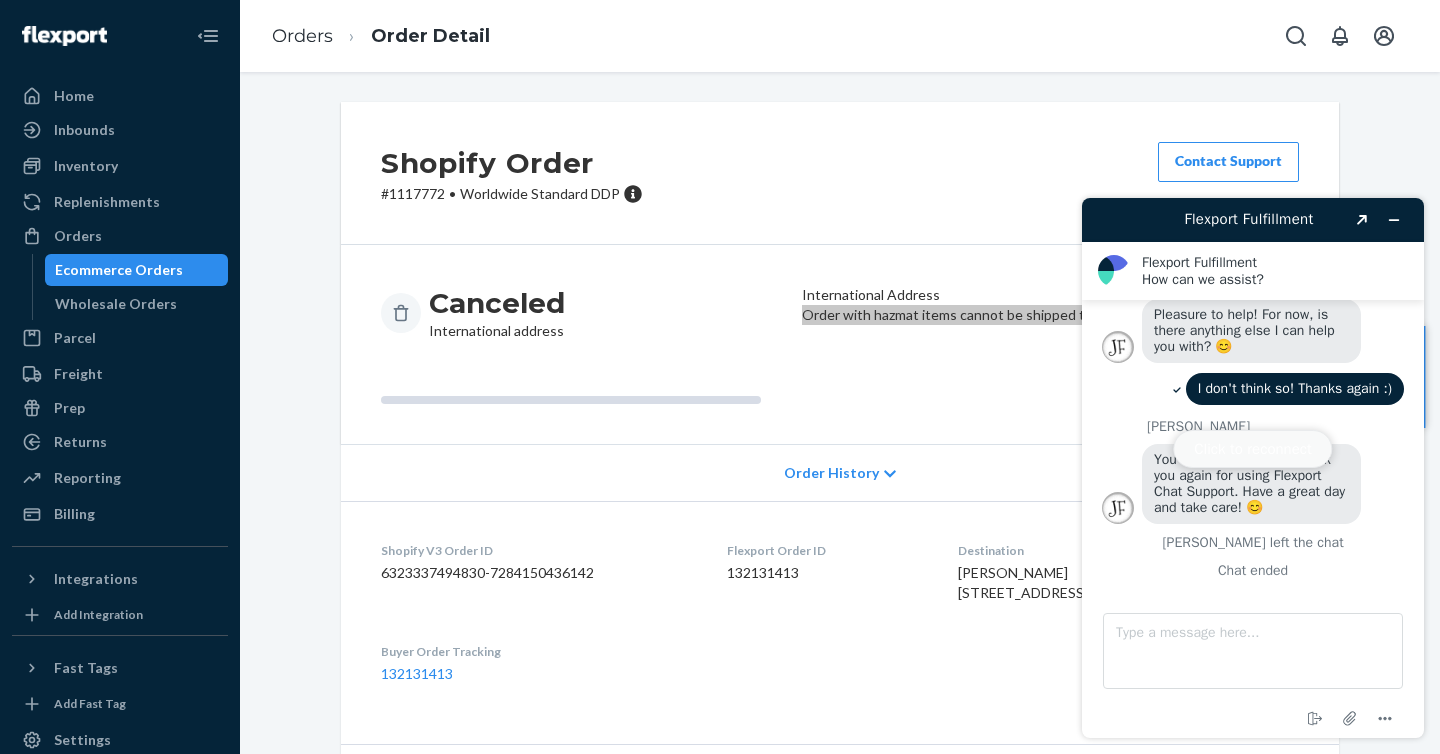 click on "Click to reconnect" at bounding box center [1252, 449] 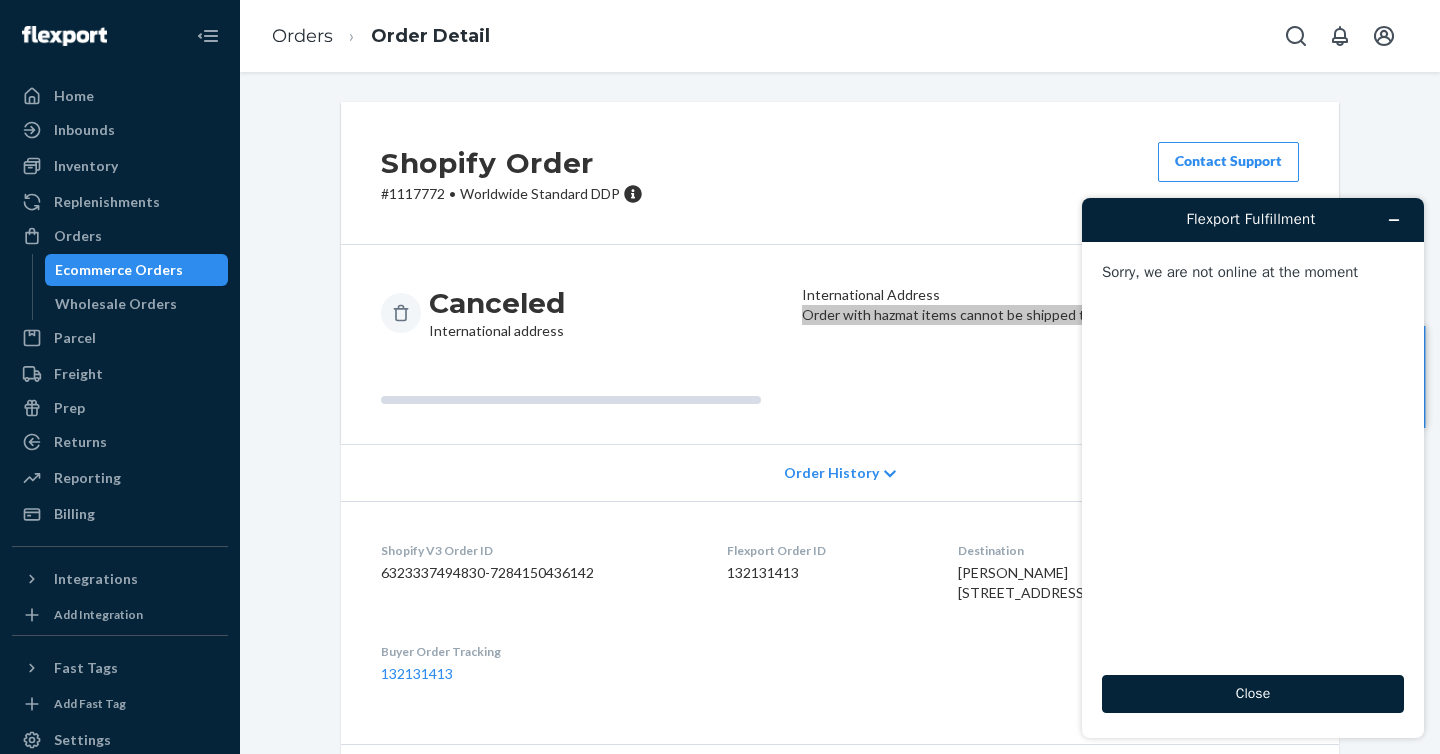 click on "Sorry, we are not online at the moment" at bounding box center [1253, 469] 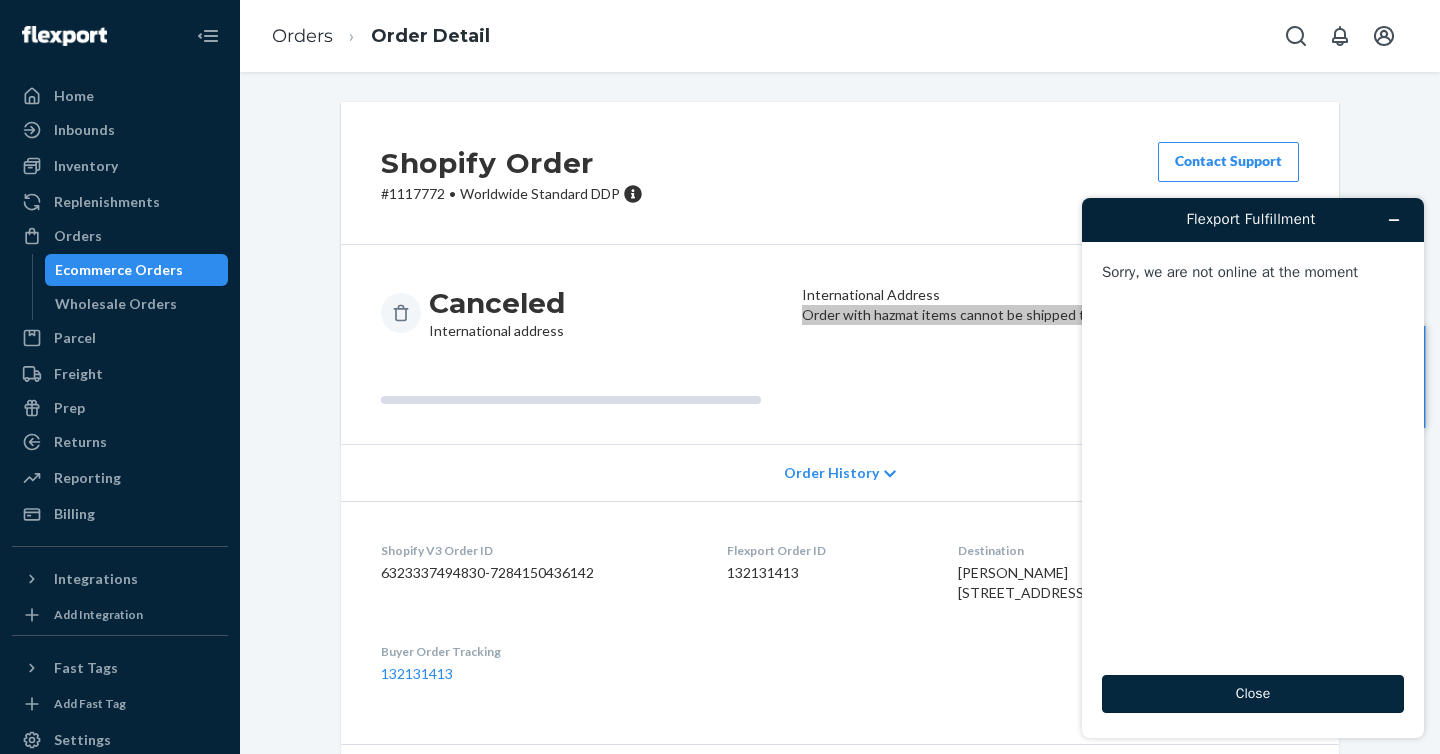 click on "Close" at bounding box center [1253, 694] 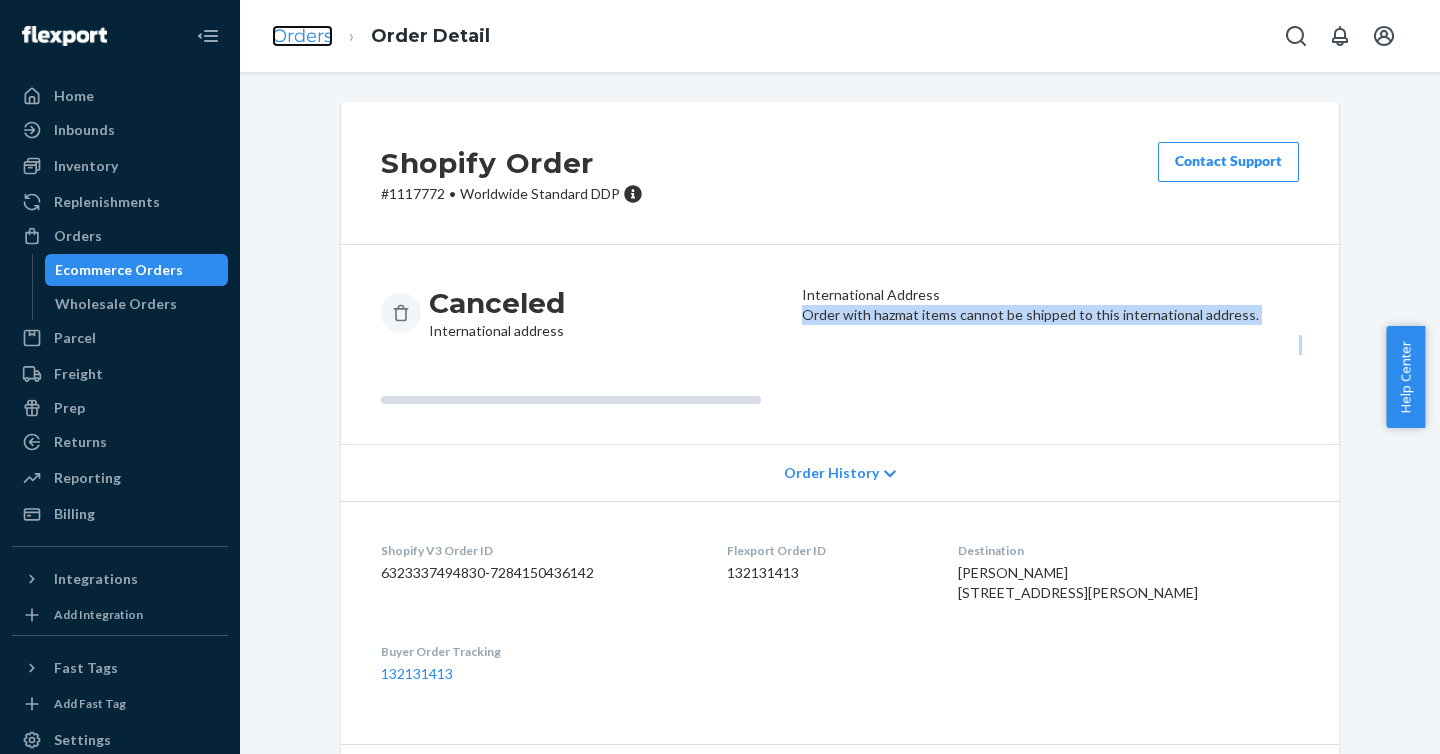 click on "Orders" at bounding box center [302, 36] 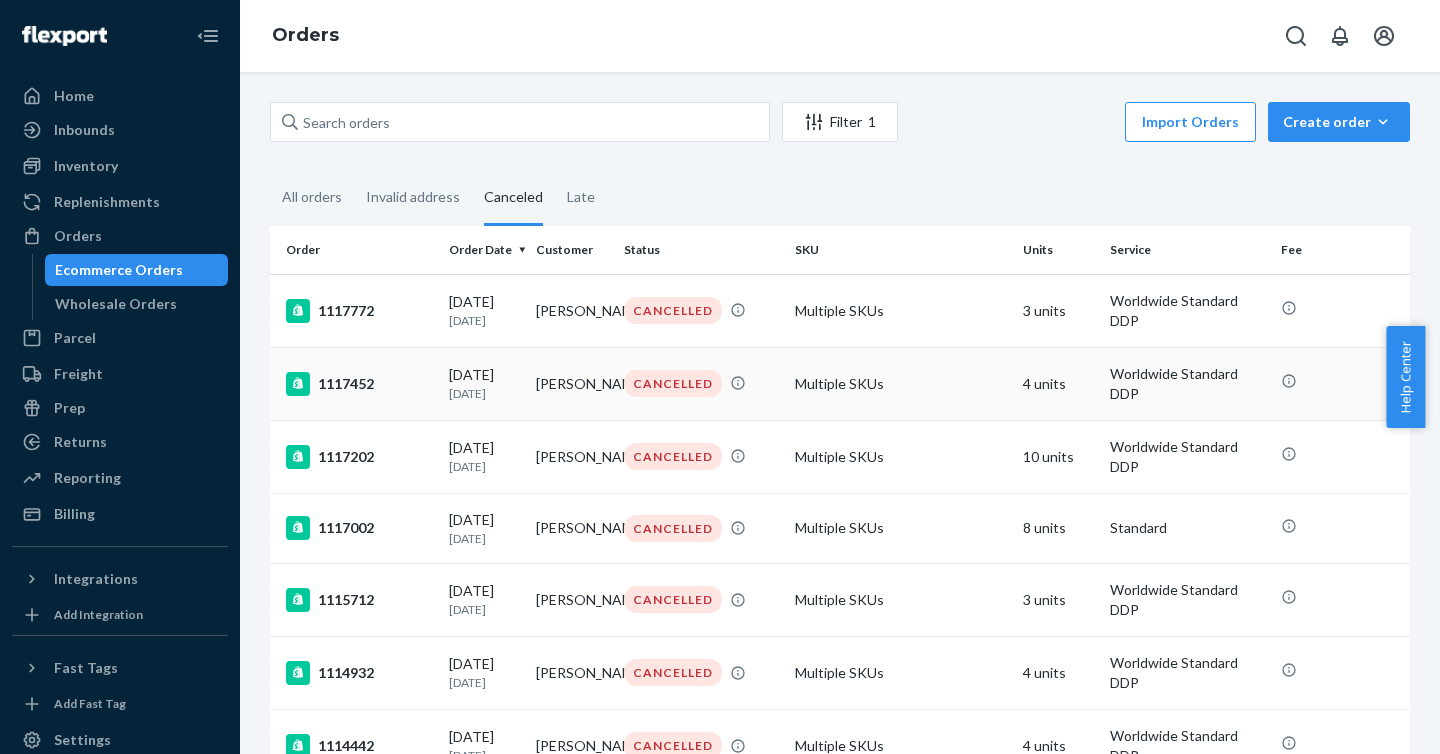 click on "Multiple SKUs" at bounding box center (901, 383) 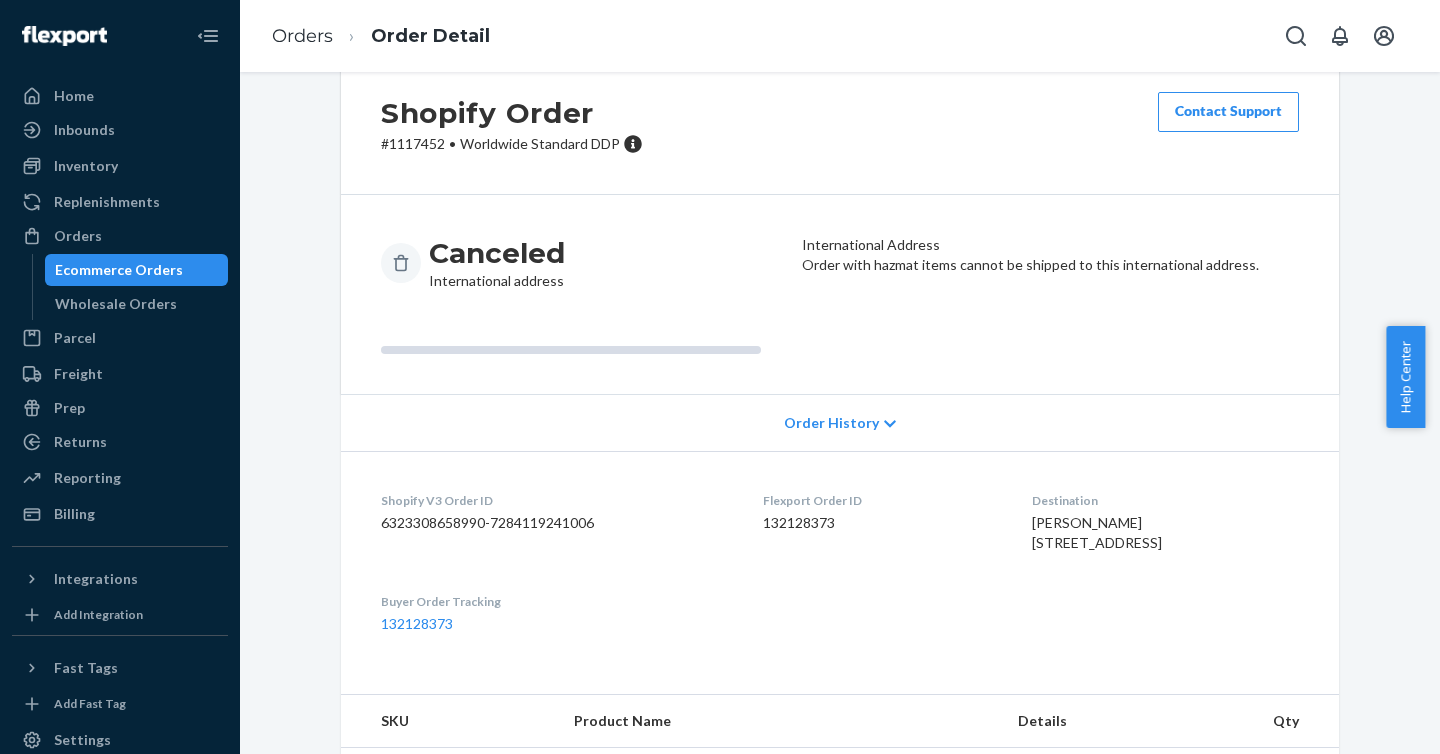 scroll, scrollTop: 63, scrollLeft: 0, axis: vertical 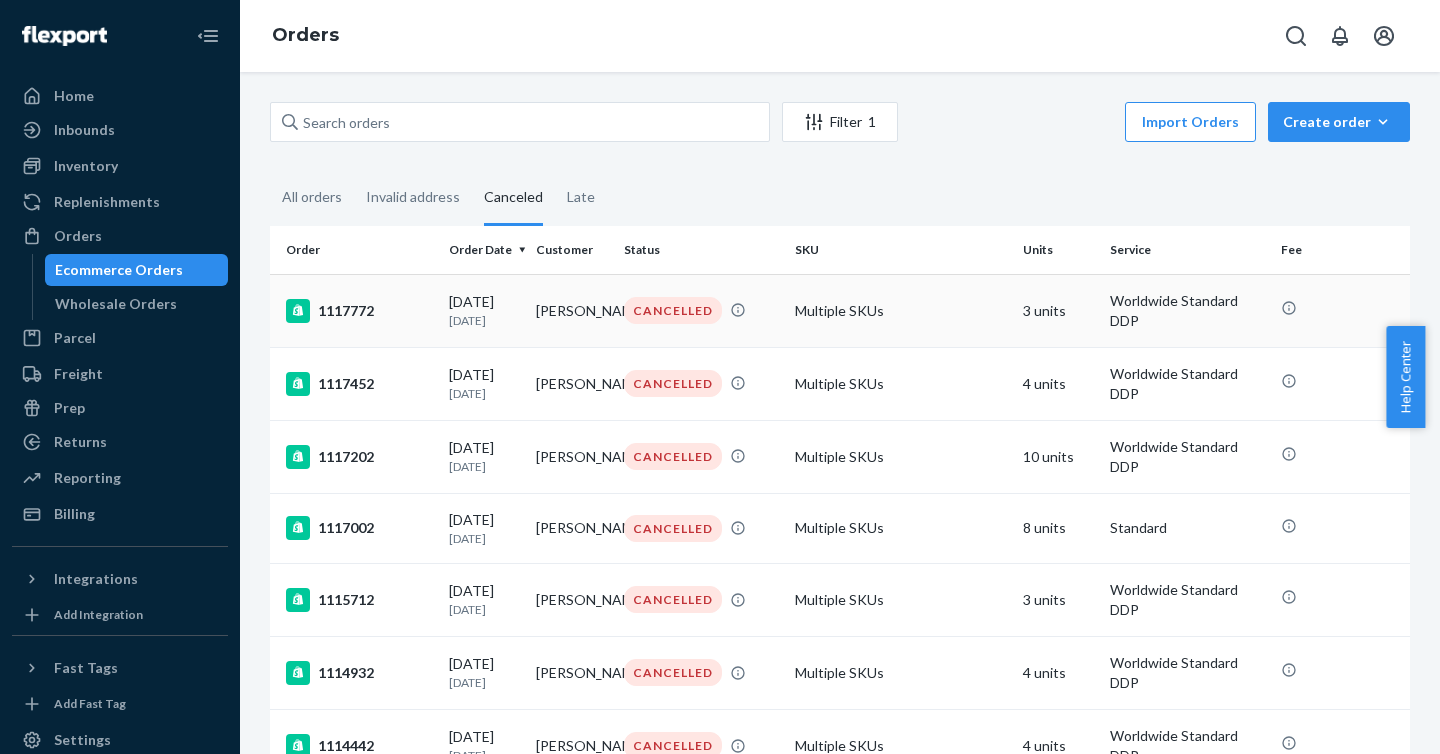 click on "1117772" at bounding box center [359, 311] 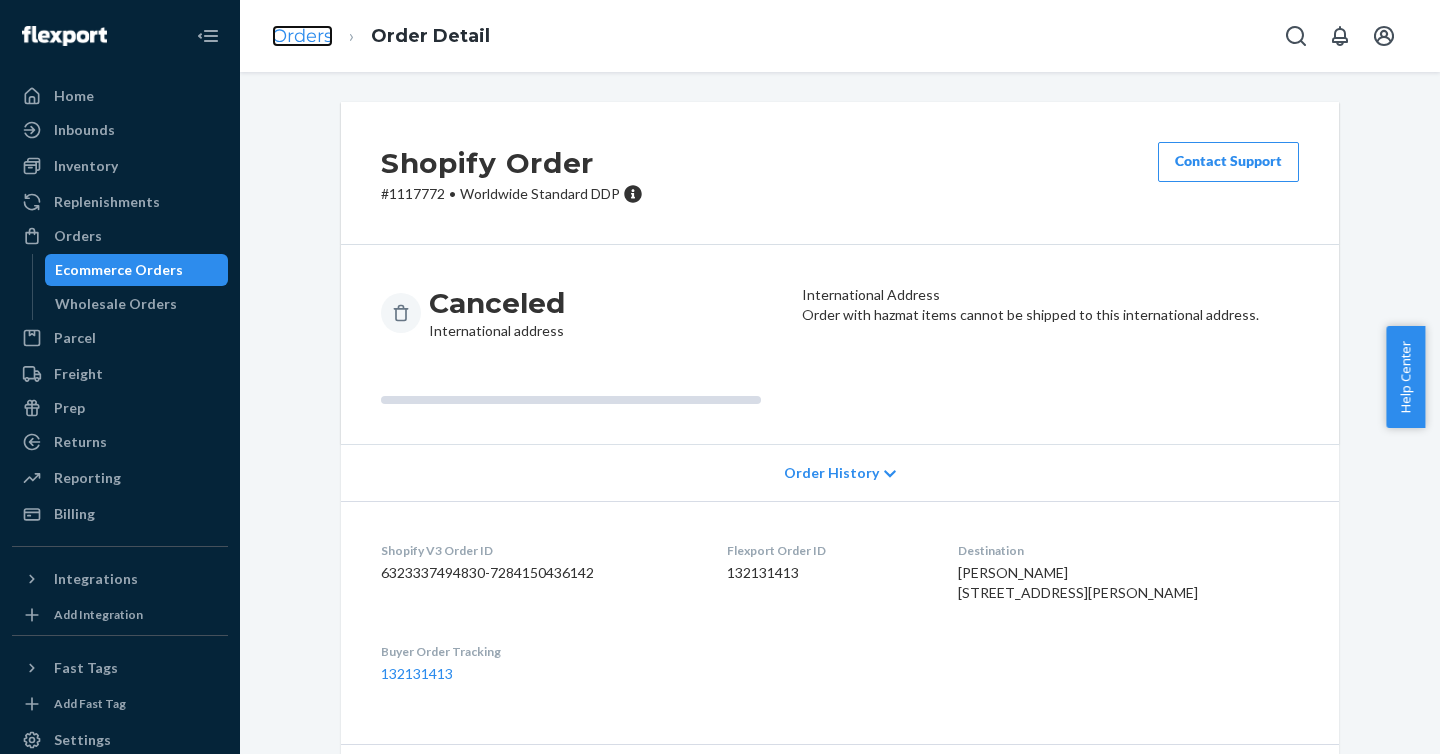 click on "Orders" at bounding box center [302, 36] 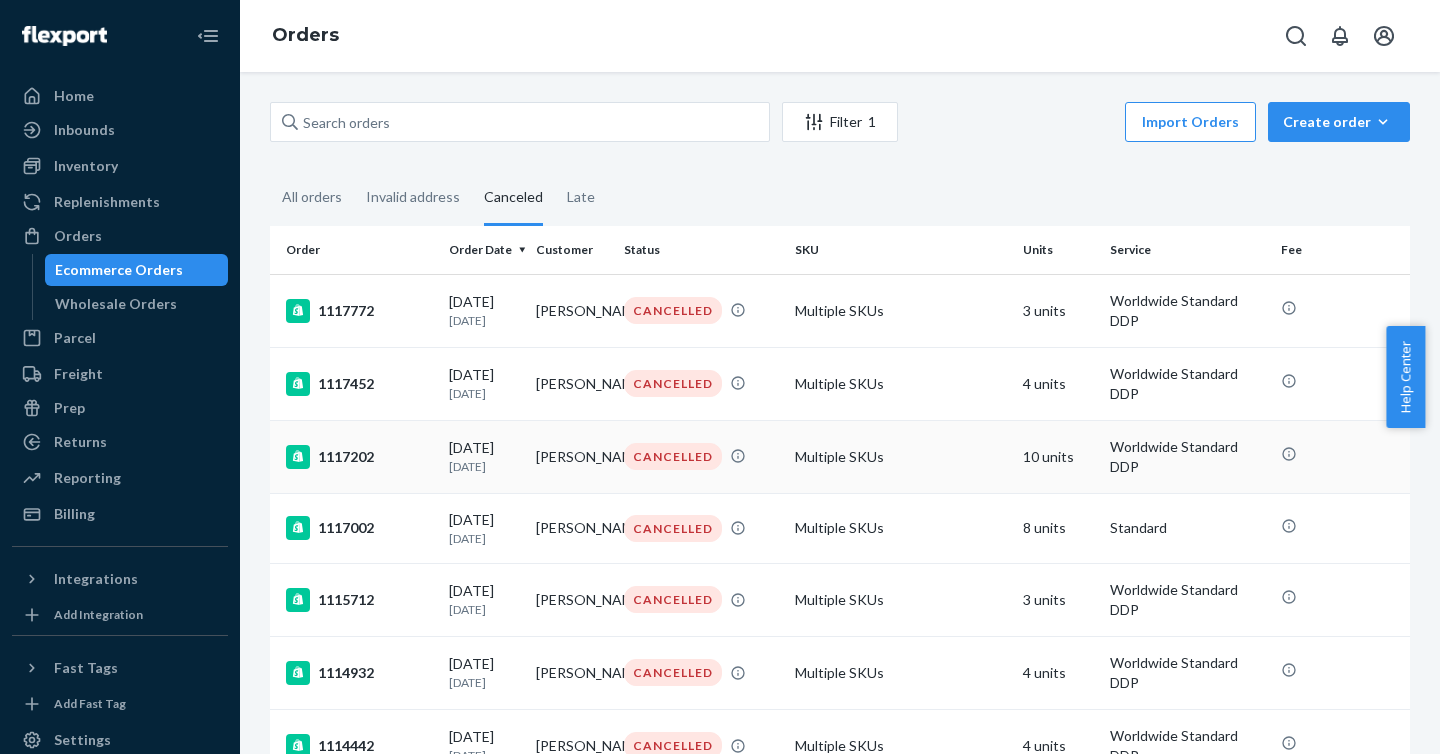 click on "10 units" at bounding box center [1058, 456] 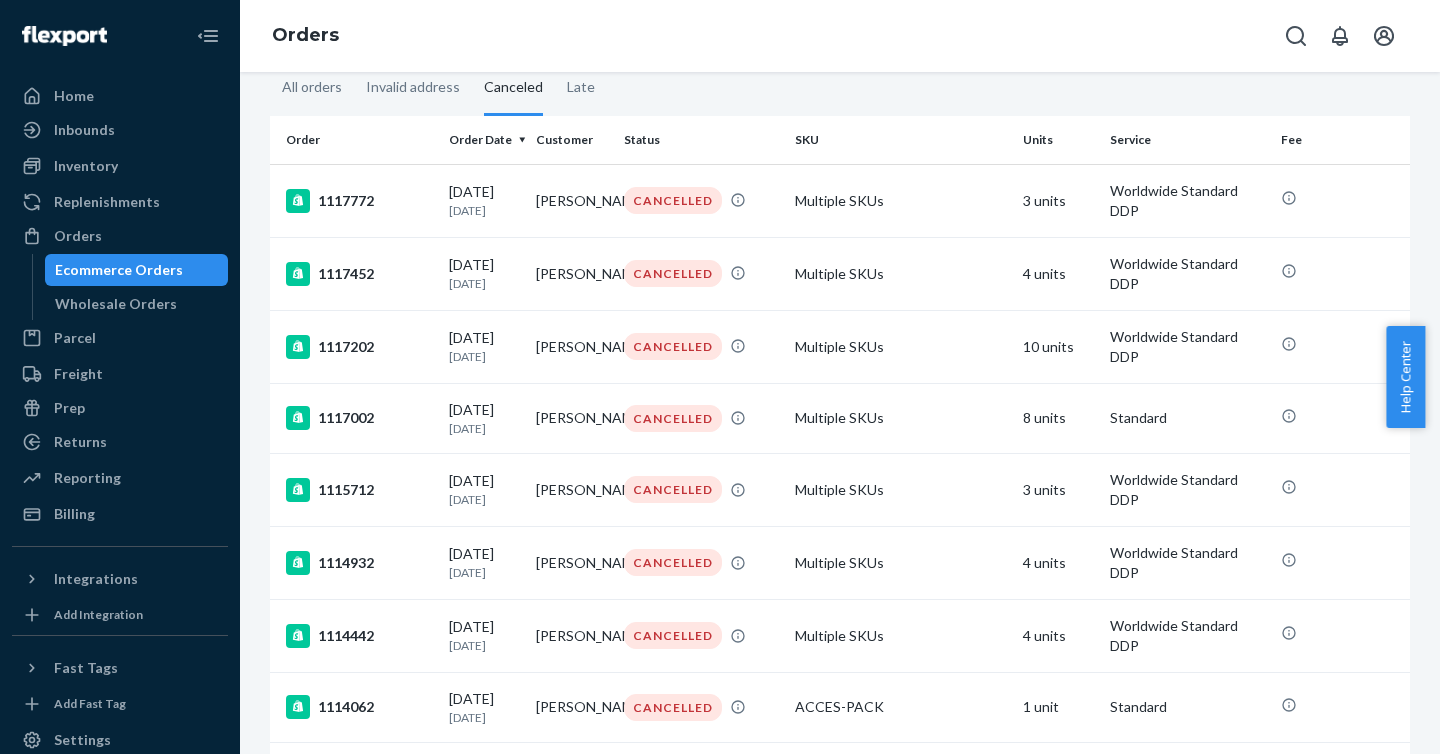 scroll, scrollTop: 131, scrollLeft: 0, axis: vertical 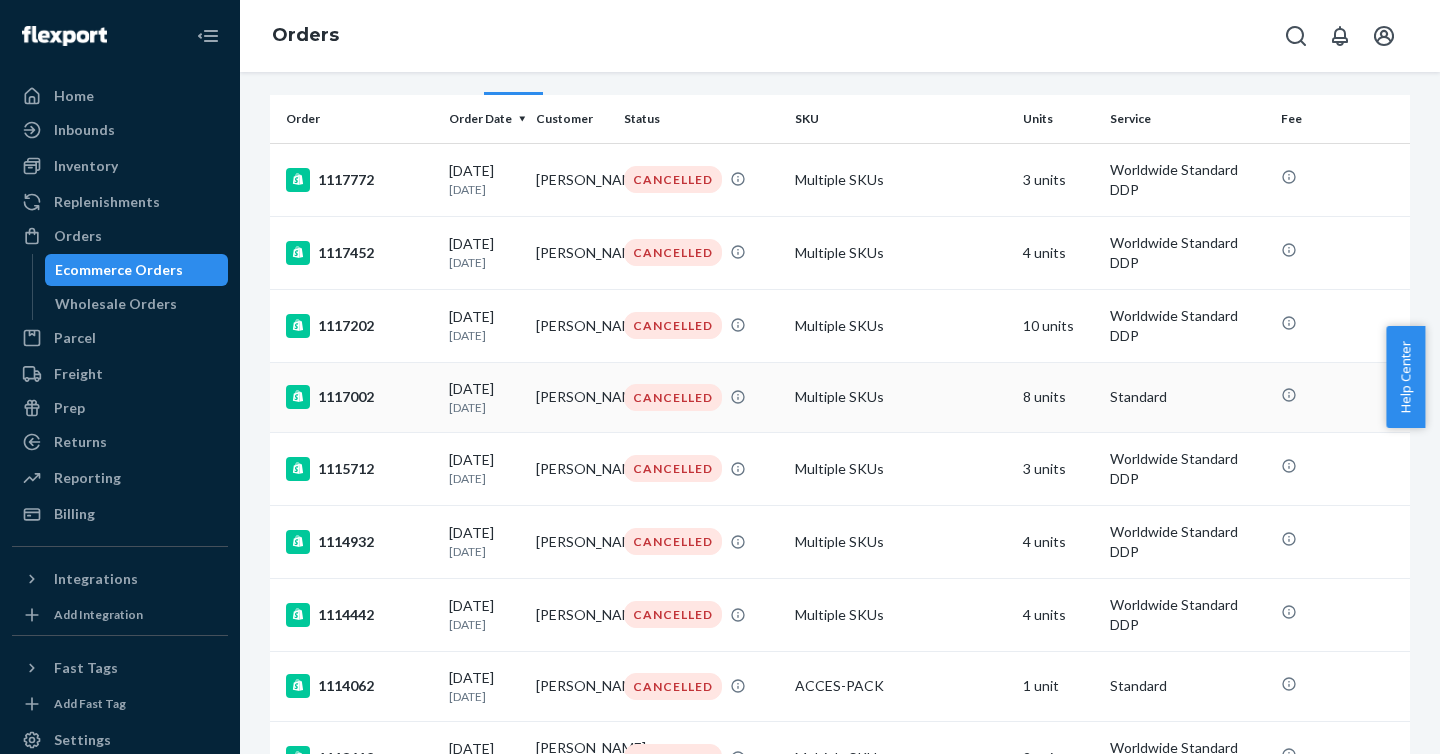 click on "8 units" at bounding box center (1058, 397) 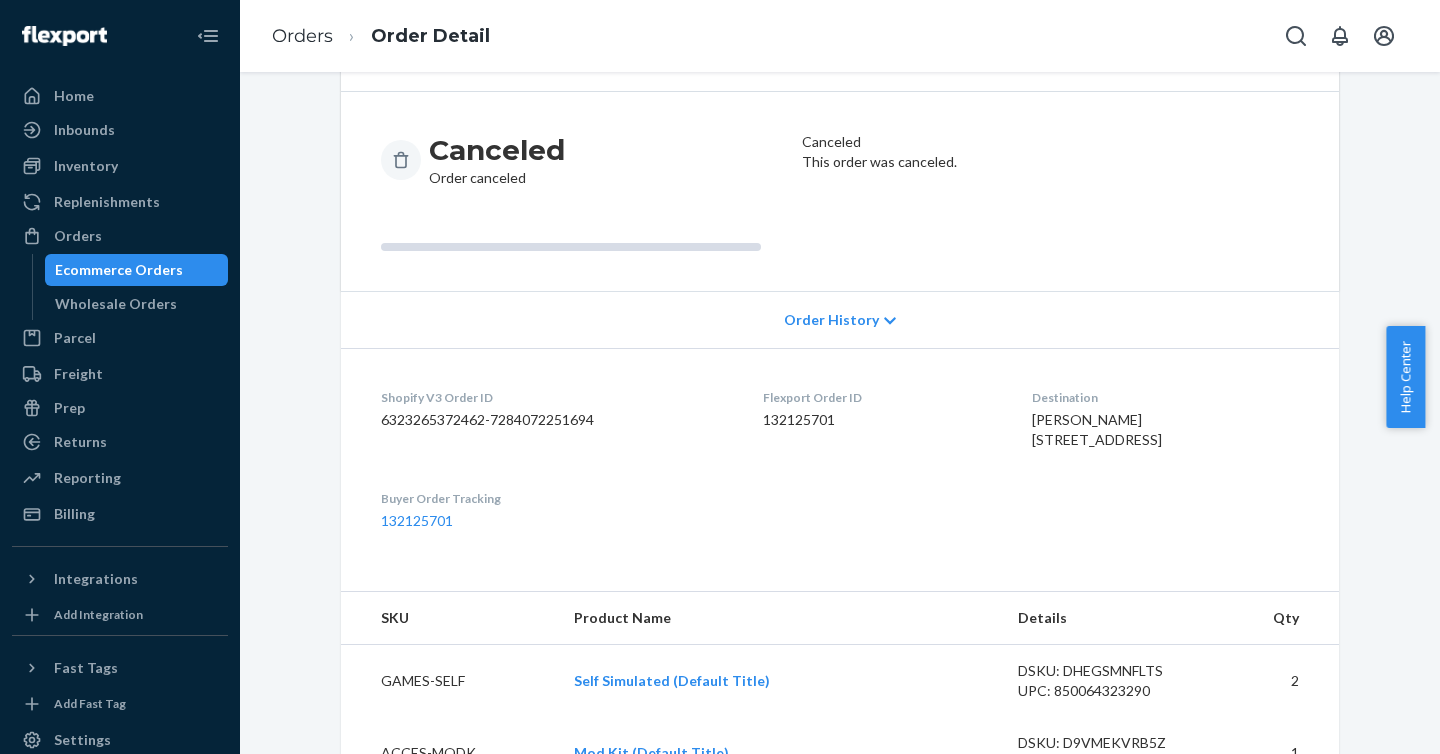 scroll, scrollTop: 151, scrollLeft: 0, axis: vertical 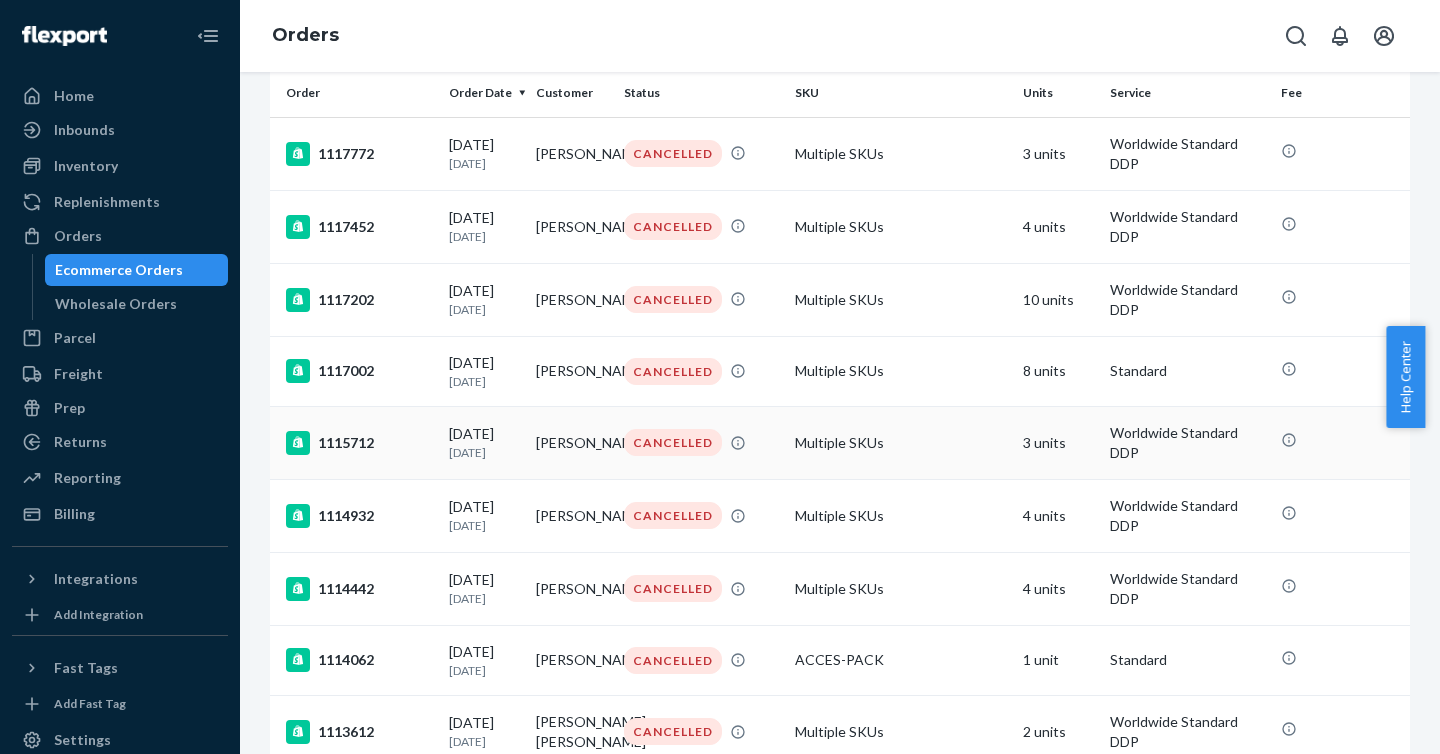 click on "3 units" at bounding box center (1058, 442) 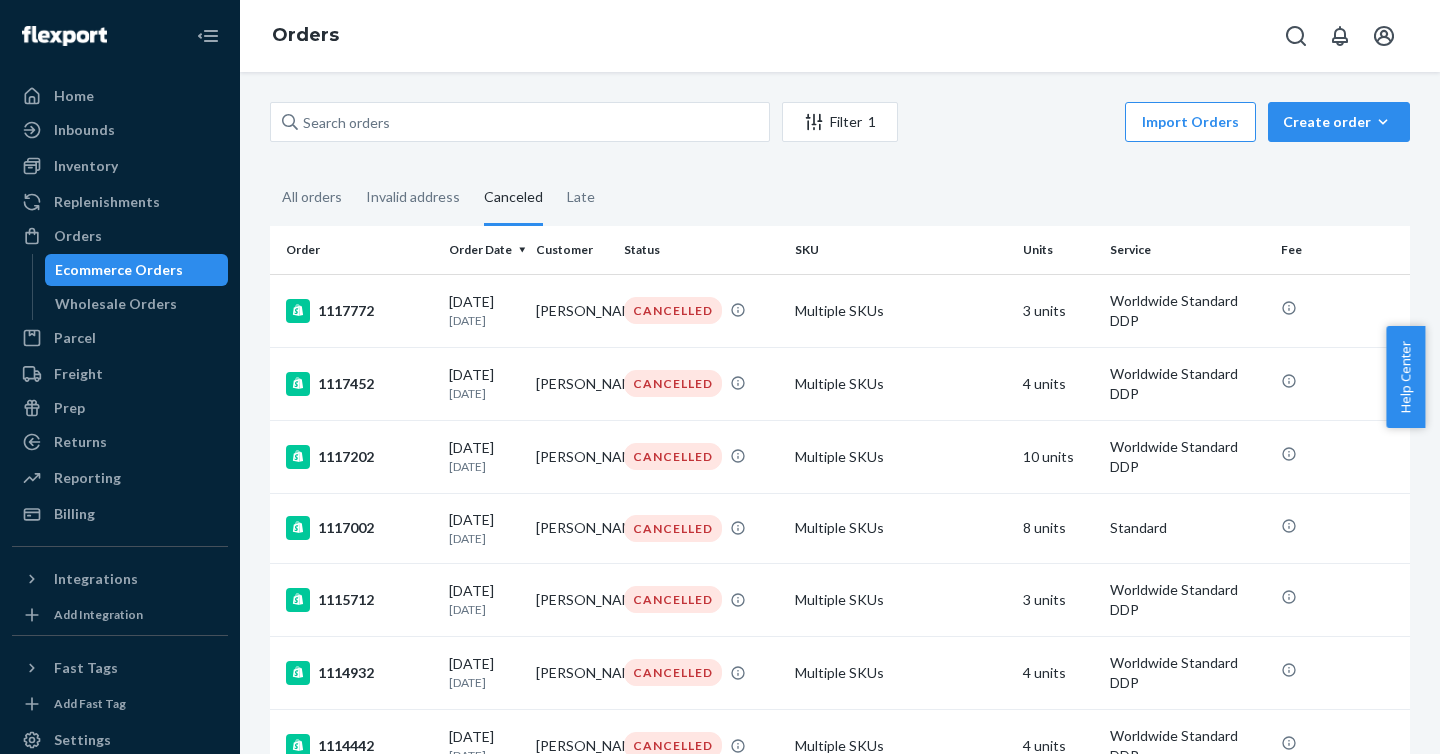scroll, scrollTop: 147, scrollLeft: 0, axis: vertical 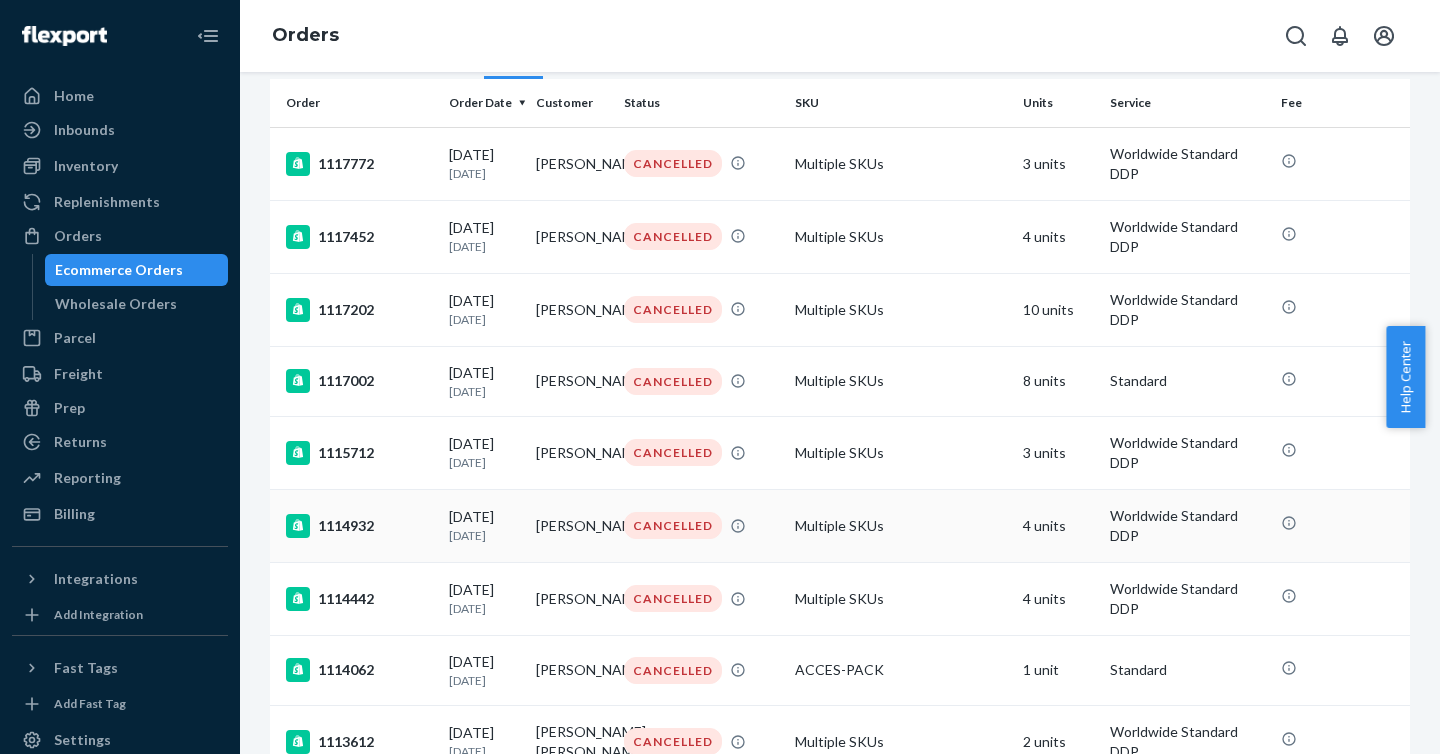 click on "4 units" at bounding box center [1058, 525] 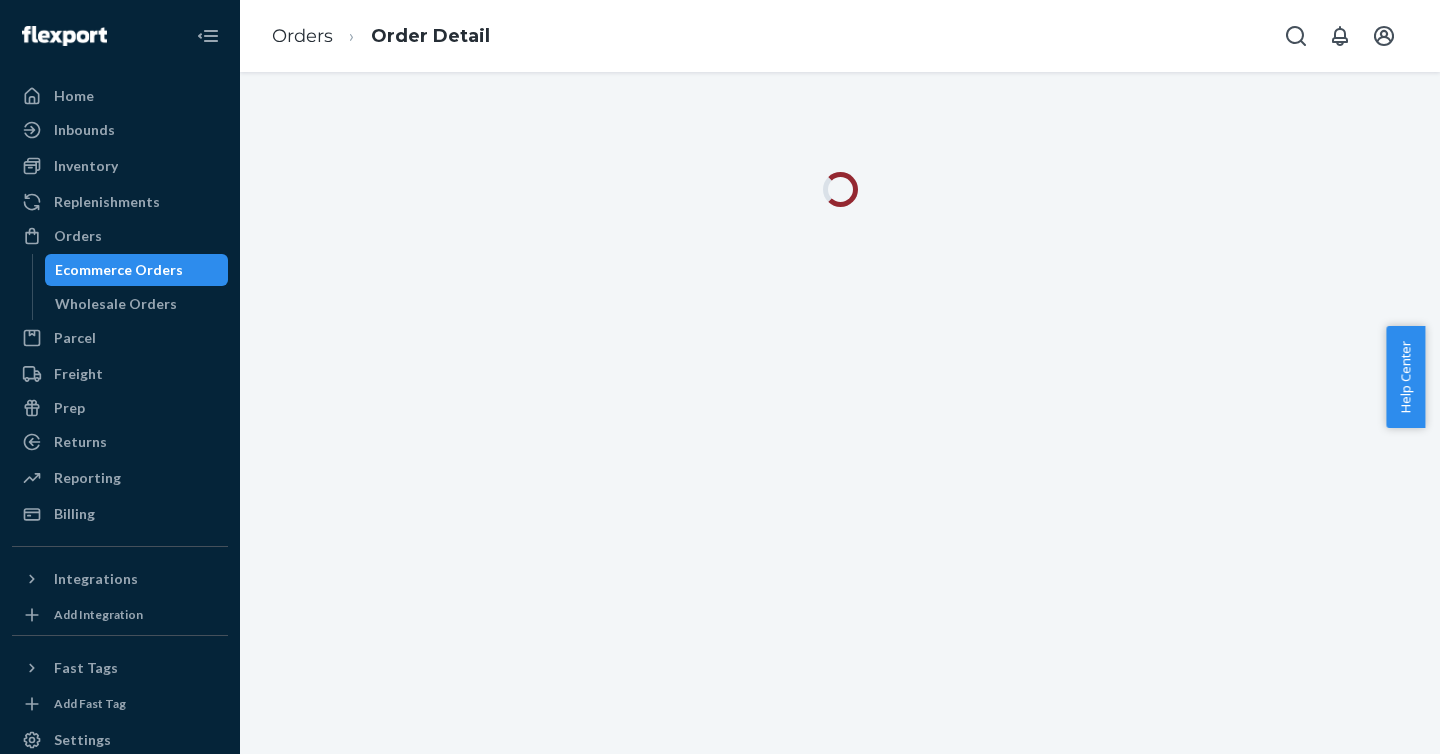 scroll, scrollTop: 0, scrollLeft: 0, axis: both 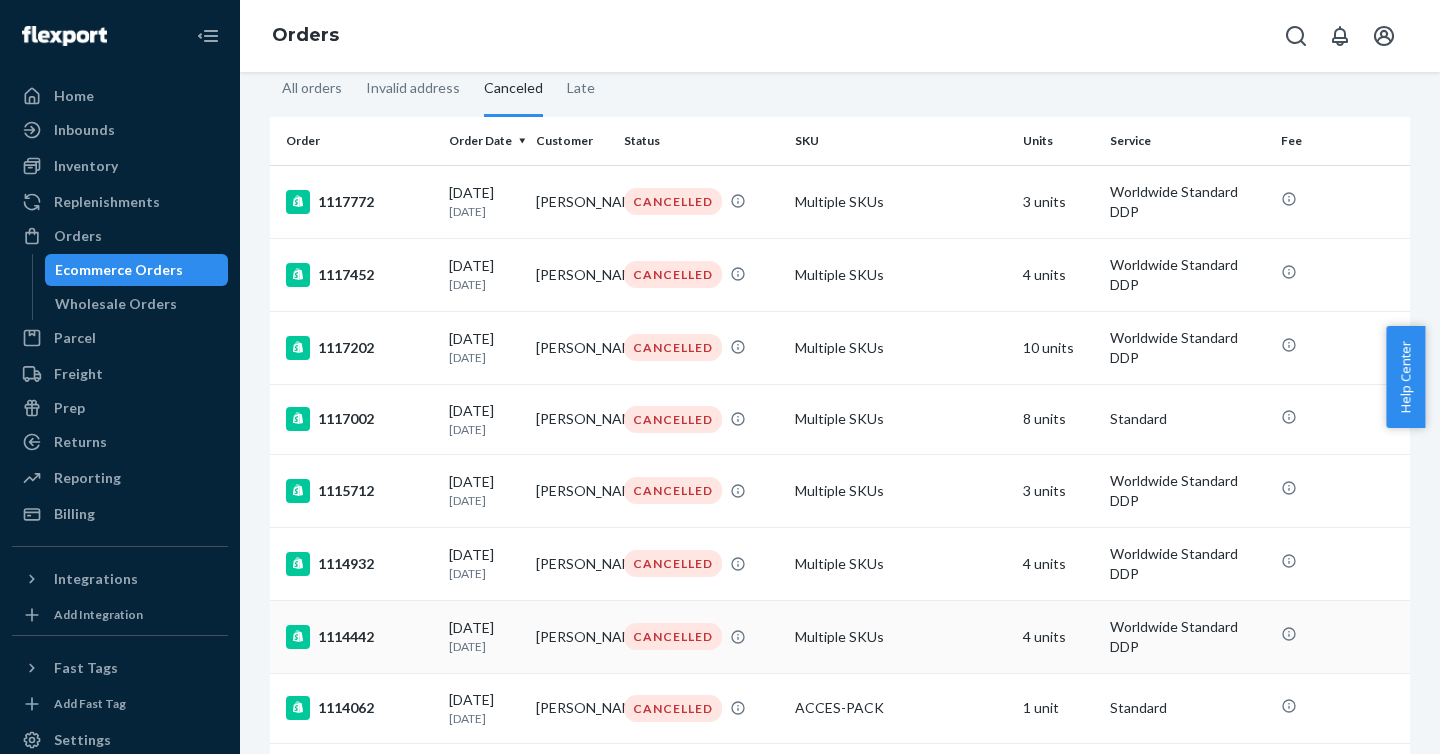 click on "4 units" at bounding box center [1058, 636] 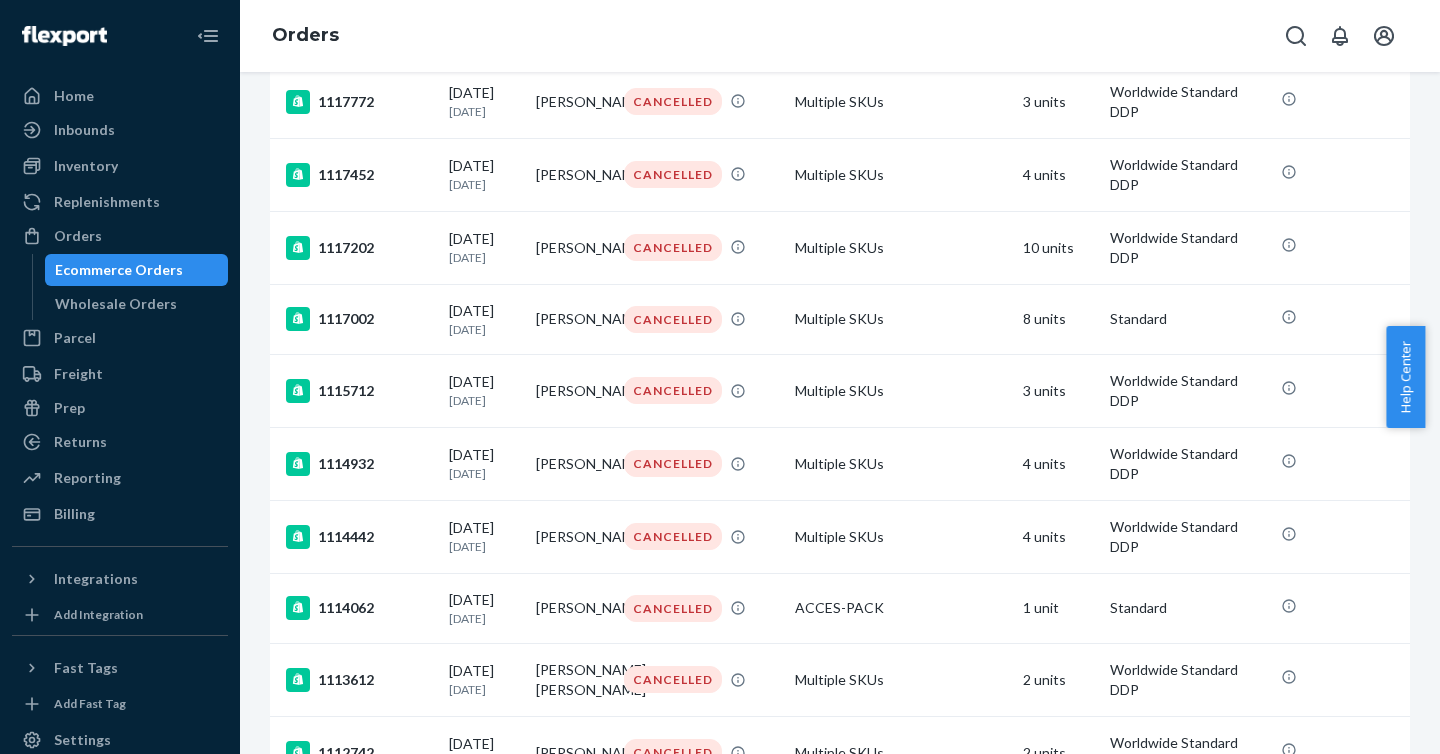 scroll, scrollTop: 217, scrollLeft: 0, axis: vertical 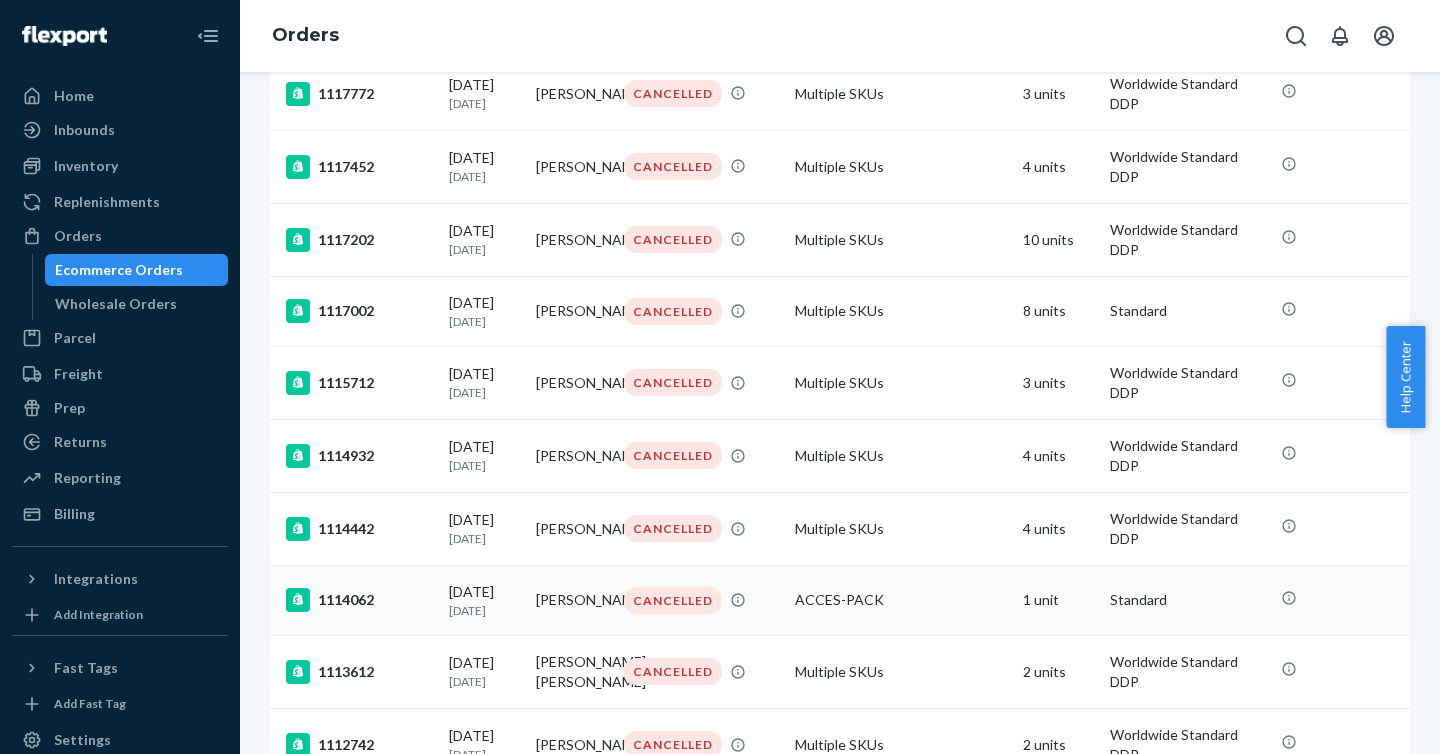click on "1 unit" at bounding box center (1058, 600) 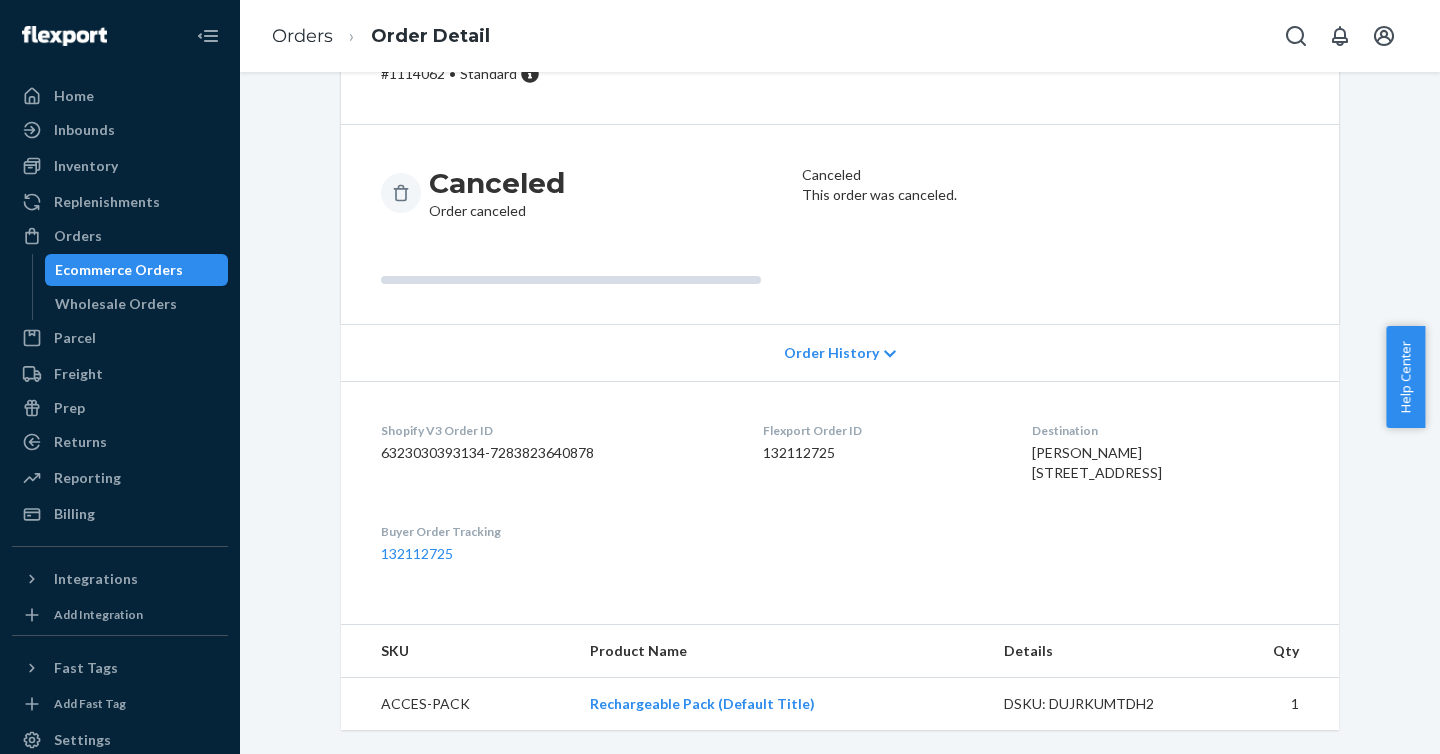 scroll, scrollTop: 161, scrollLeft: 0, axis: vertical 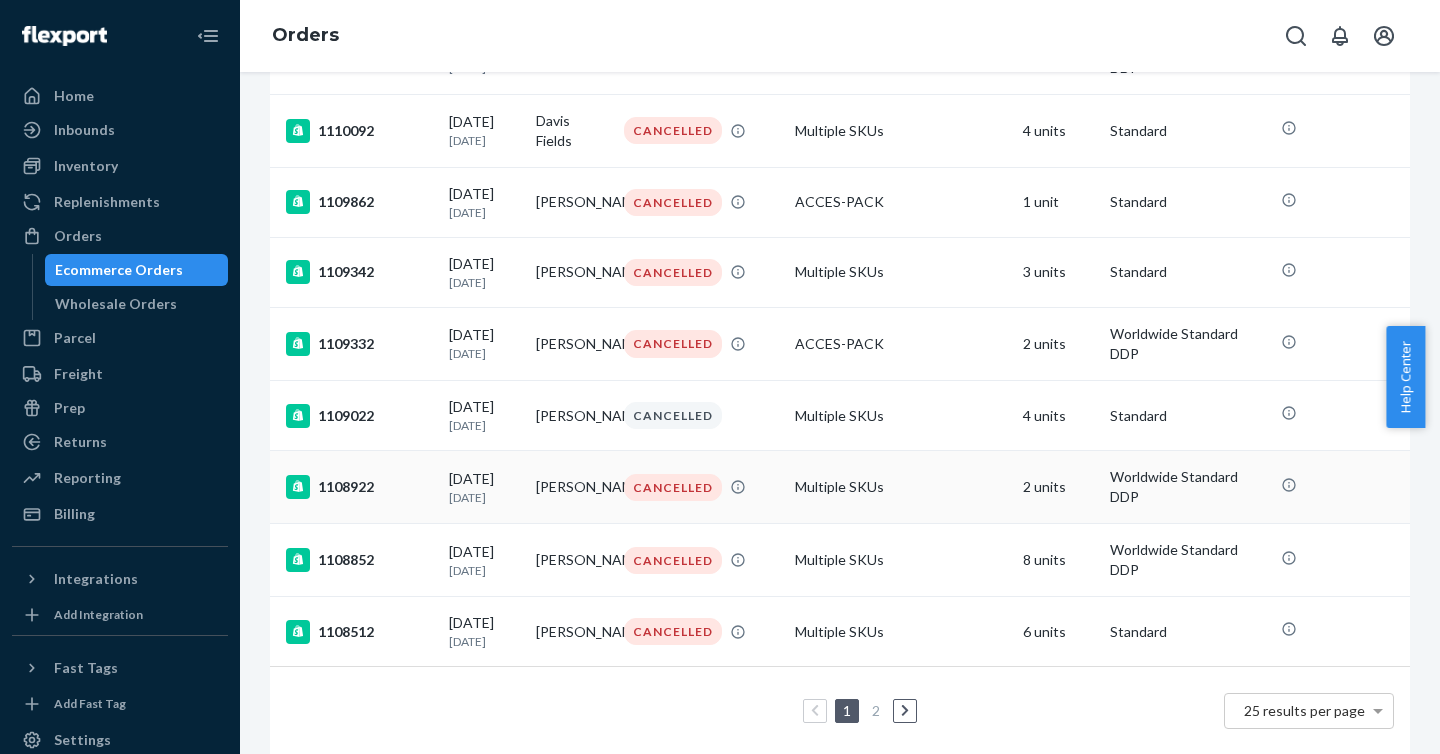 click on "Multiple SKUs" at bounding box center [901, 487] 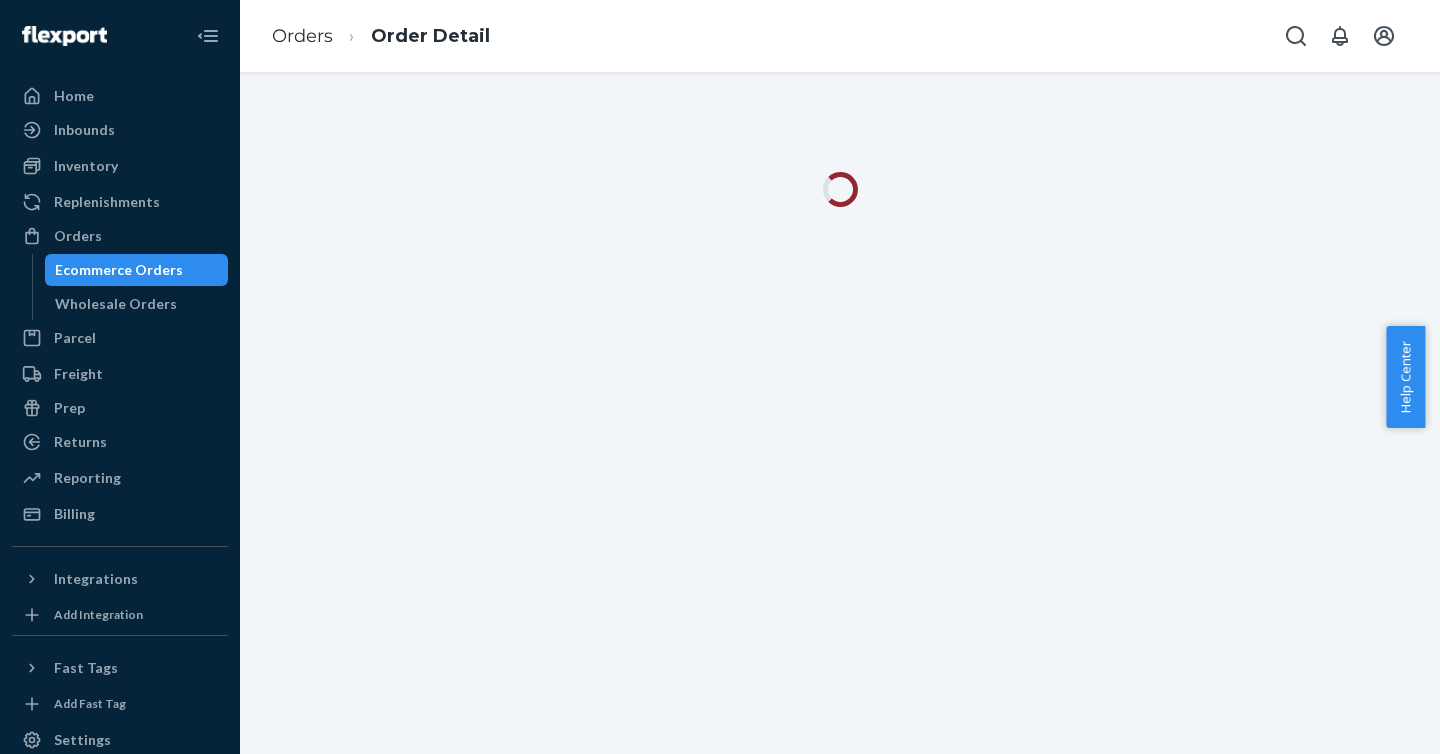 scroll, scrollTop: 0, scrollLeft: 0, axis: both 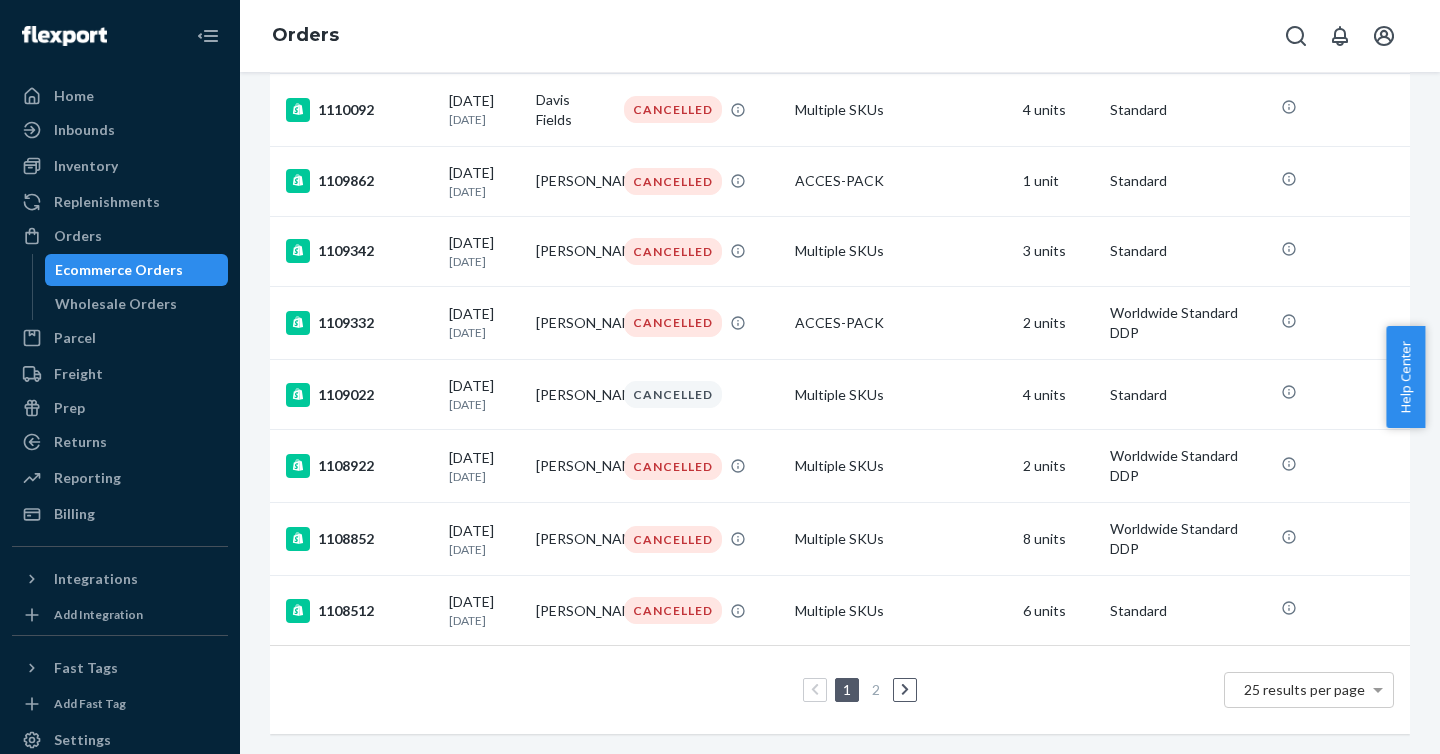 click on "2" at bounding box center (876, 689) 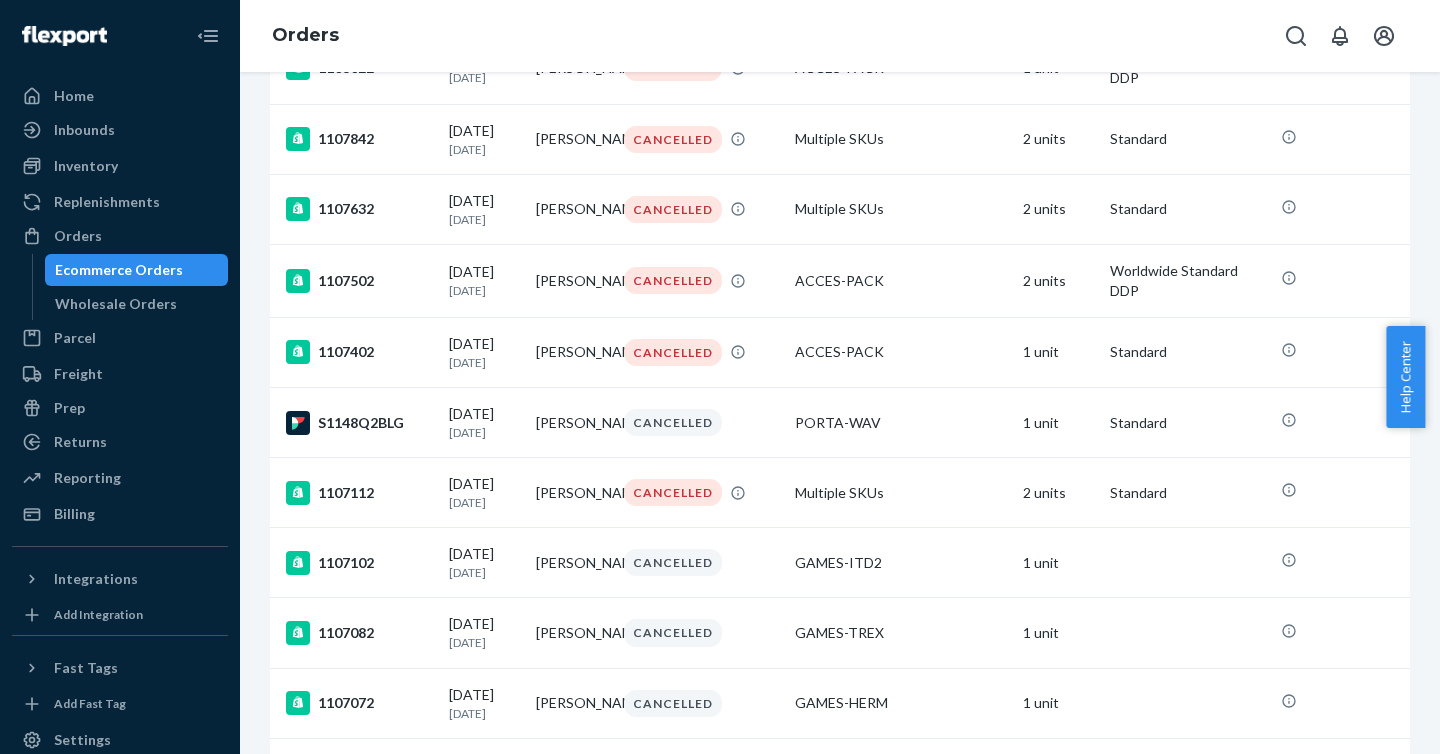 scroll, scrollTop: 305, scrollLeft: 0, axis: vertical 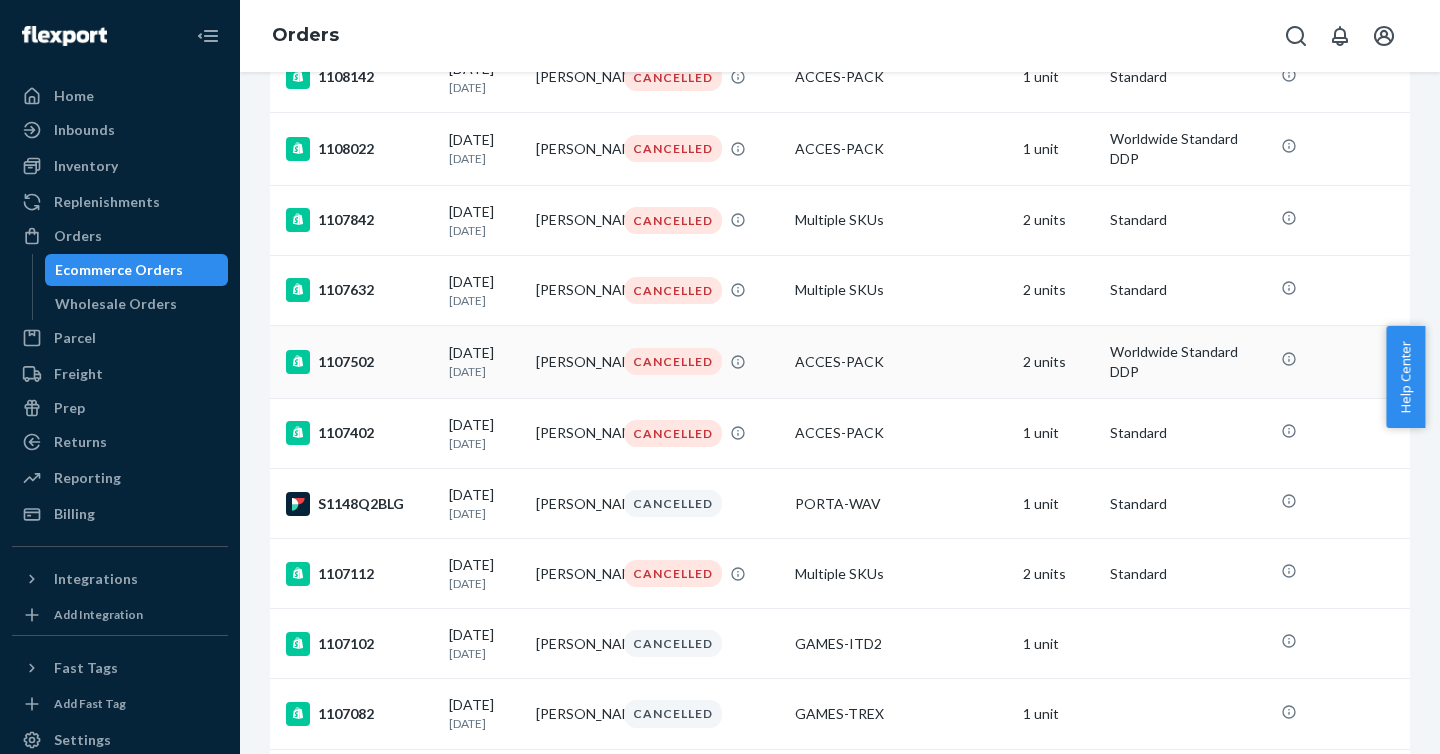 click on "ACCES-PACK" at bounding box center [901, 362] 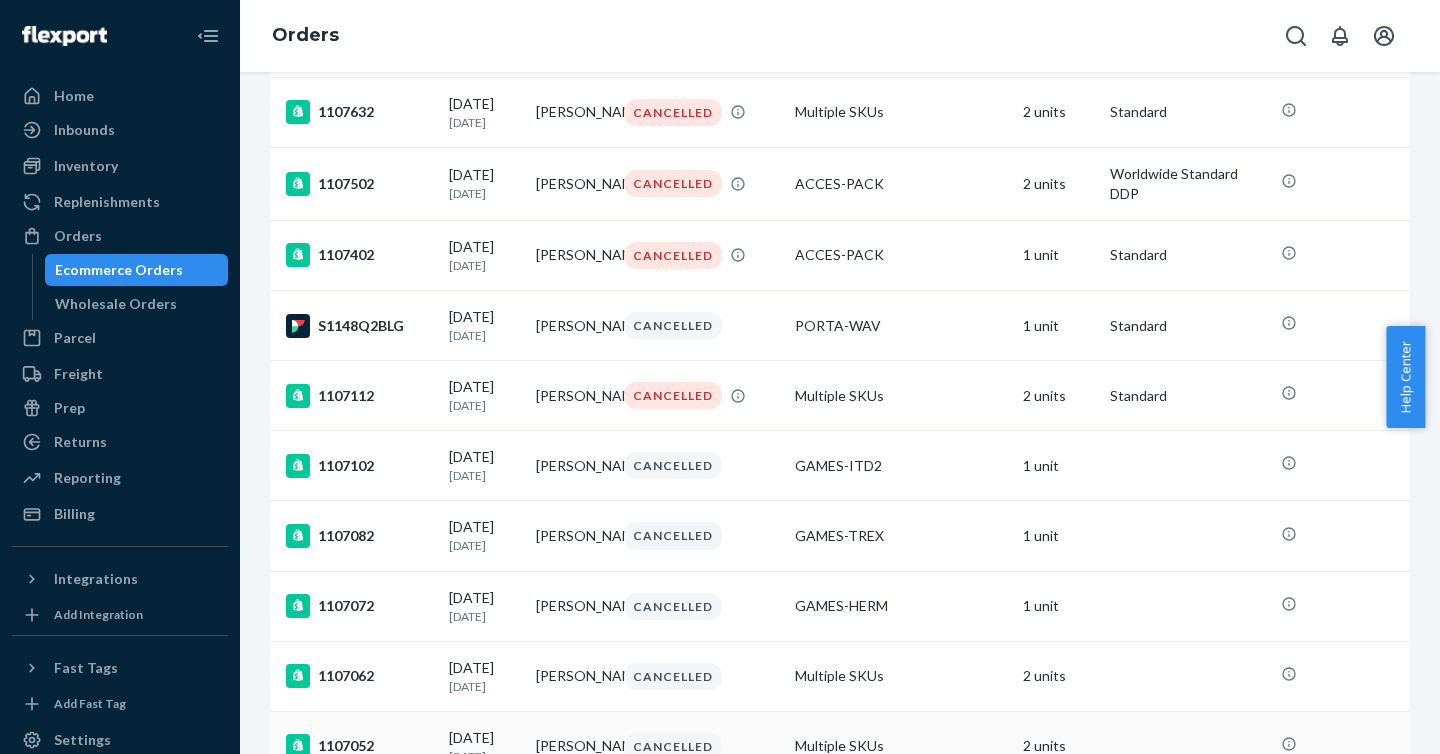 scroll, scrollTop: 942, scrollLeft: 0, axis: vertical 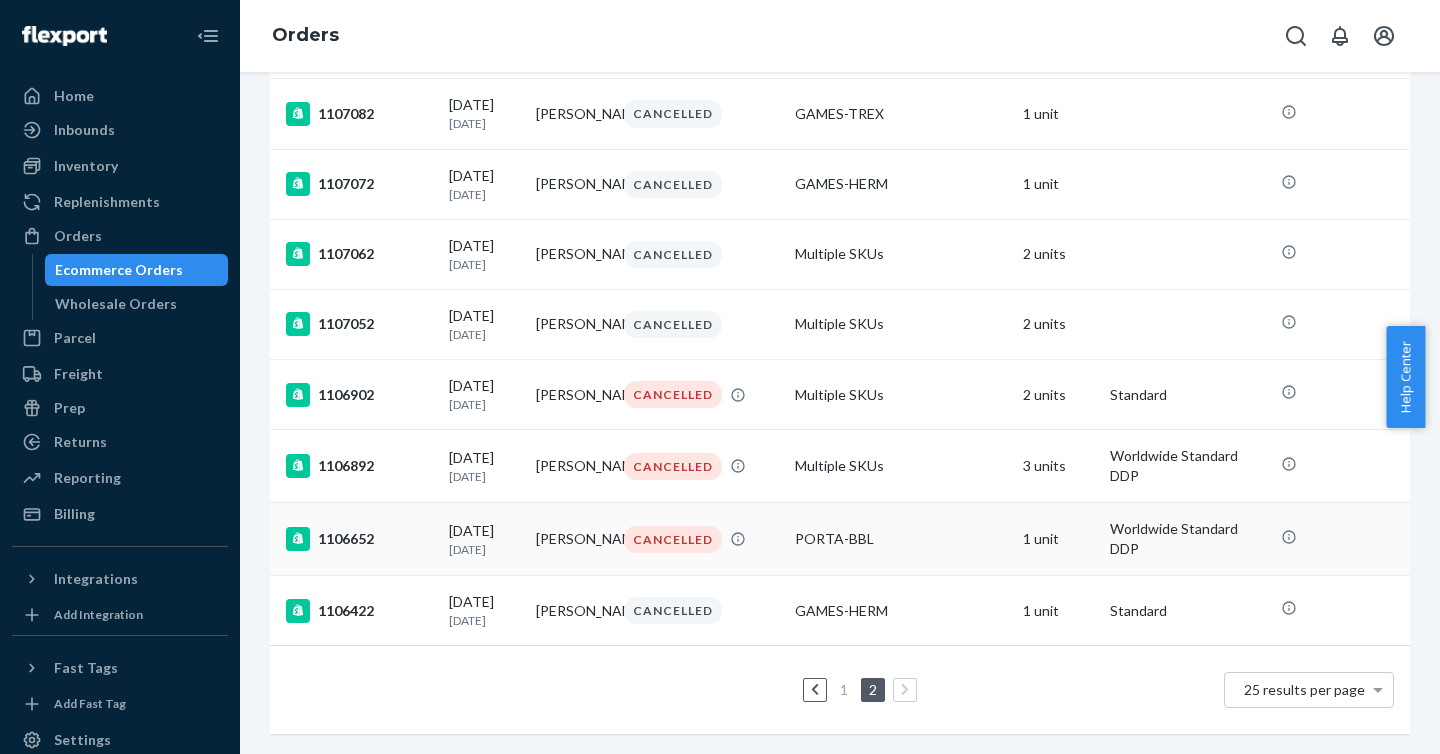 click on "PORTA-BBL" at bounding box center (901, 539) 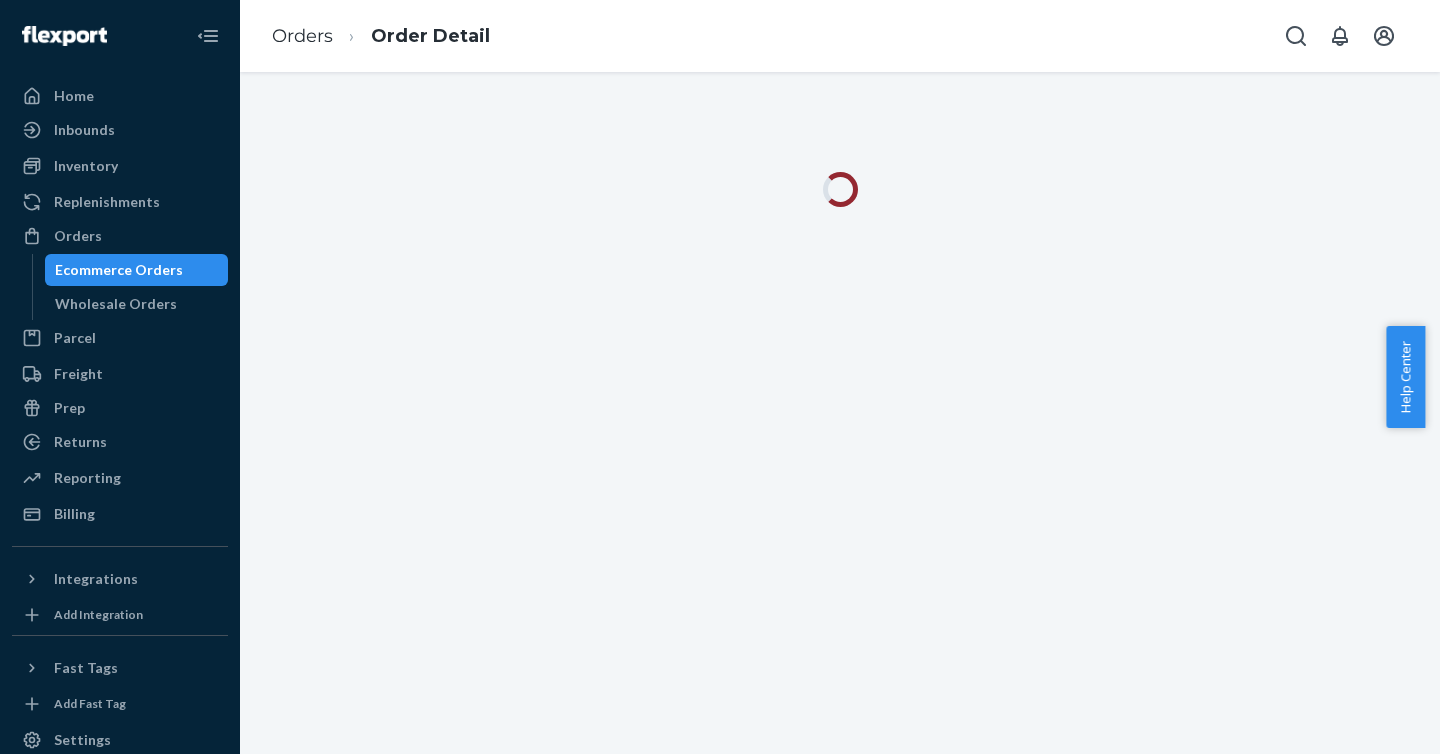 scroll, scrollTop: 0, scrollLeft: 0, axis: both 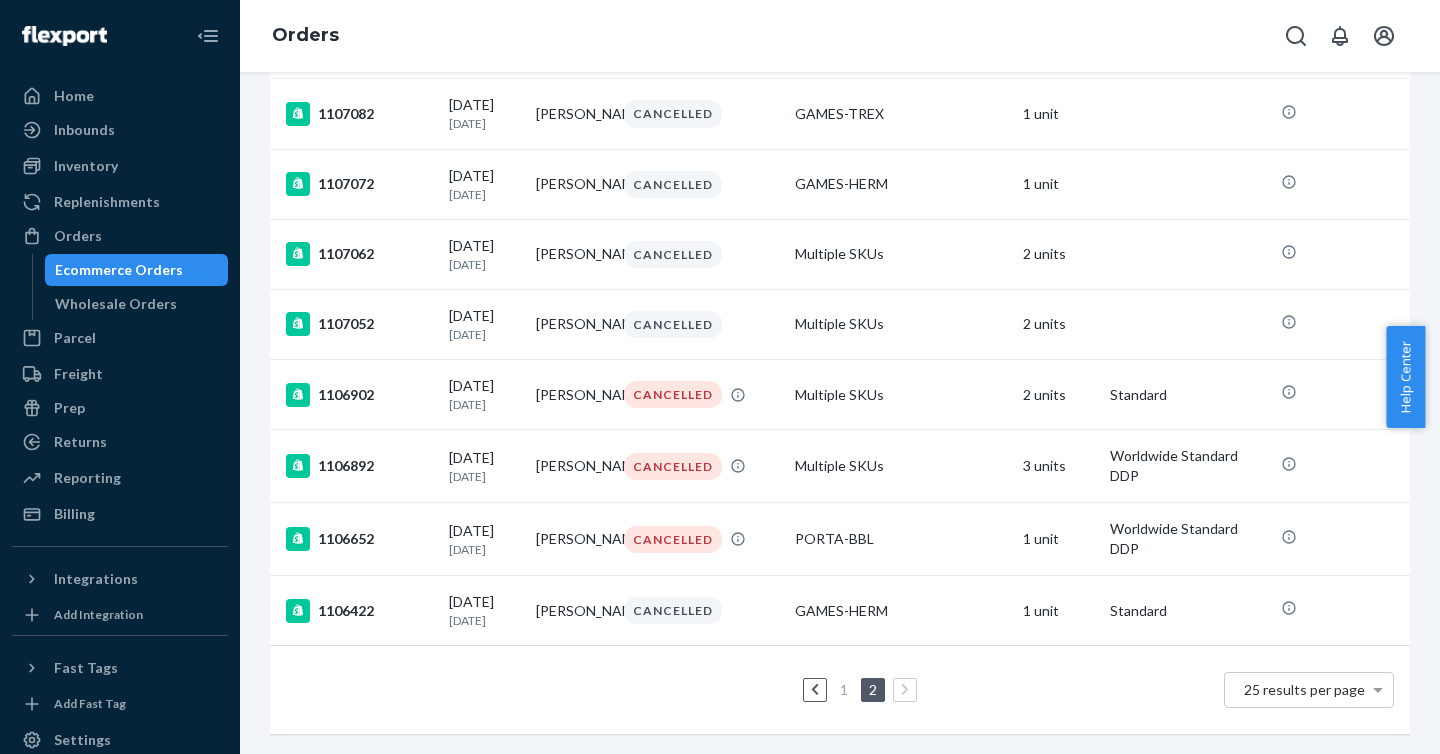 click on "1" at bounding box center [844, 689] 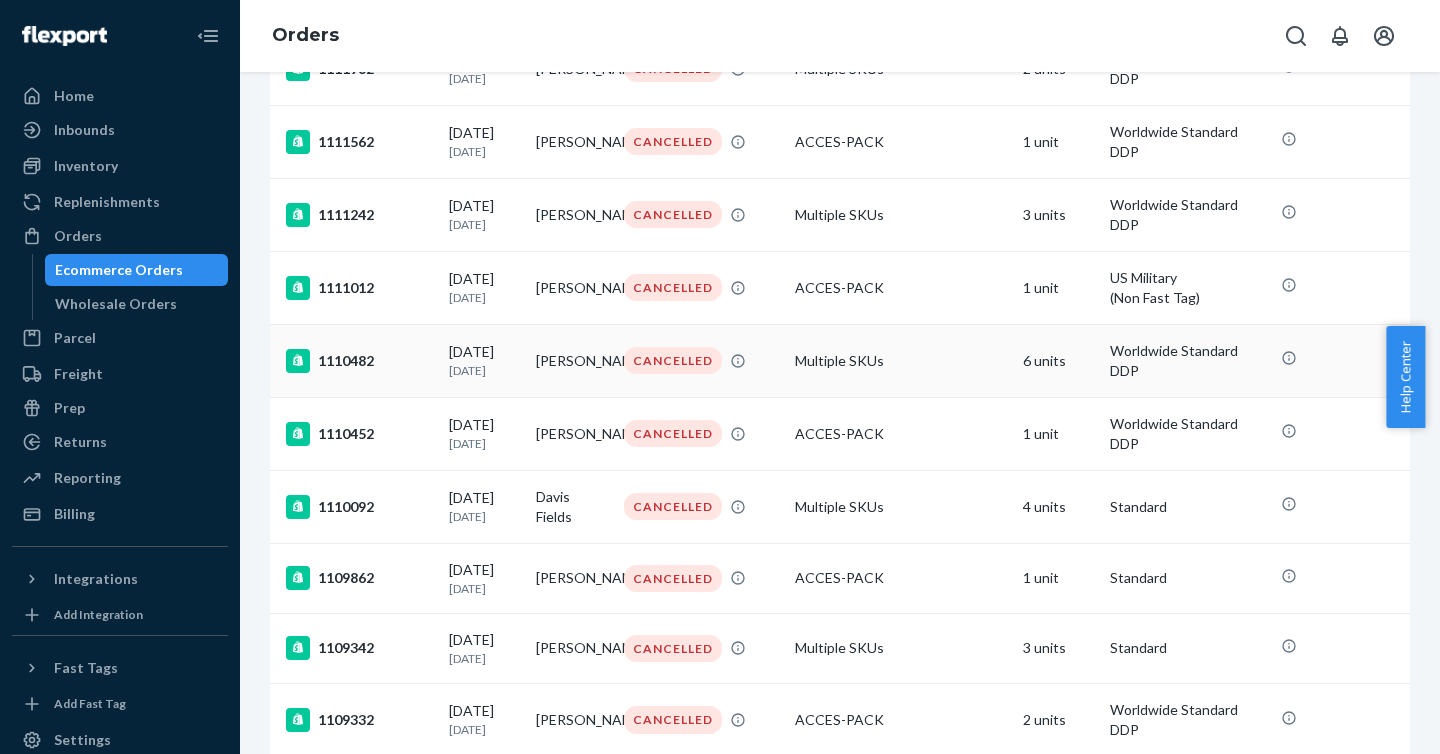 scroll, scrollTop: 1030, scrollLeft: 0, axis: vertical 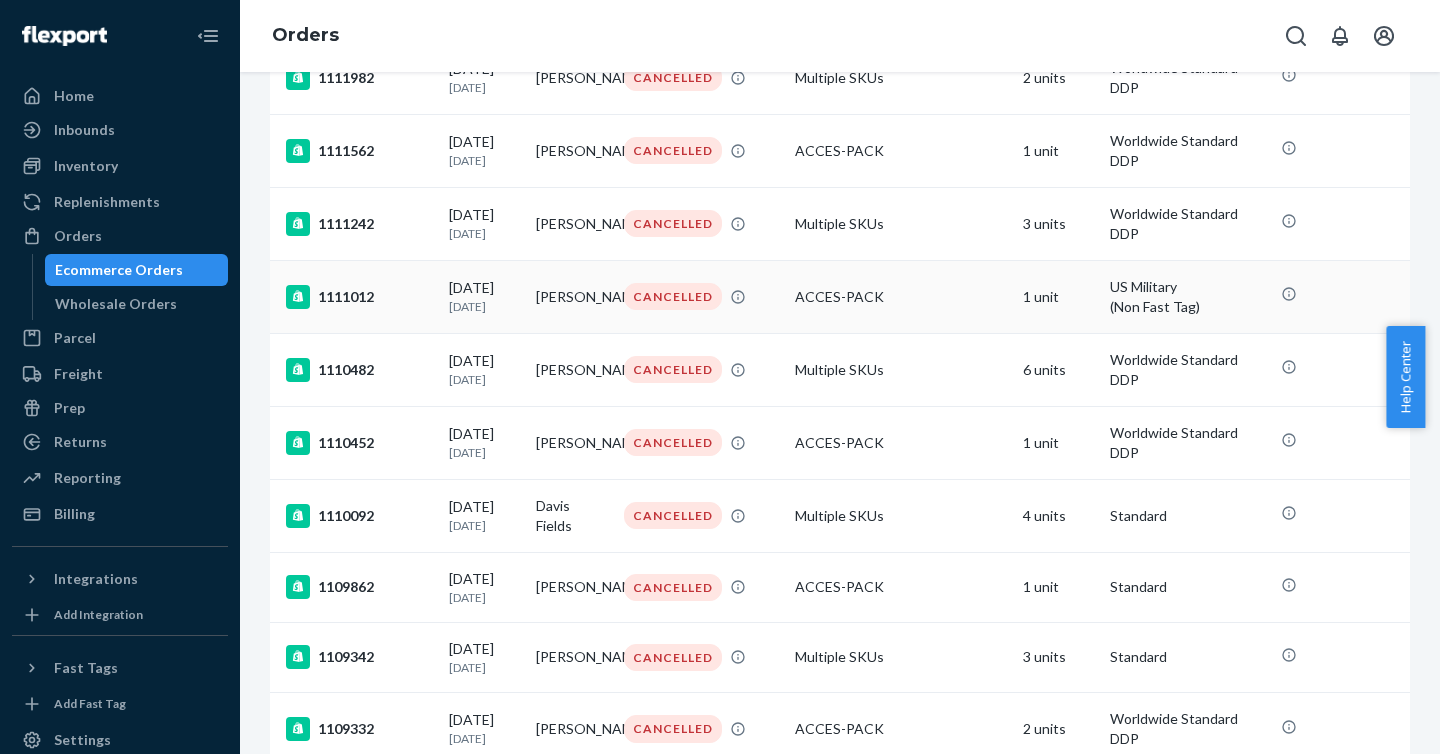 click on "ACCES-PACK" at bounding box center [901, 297] 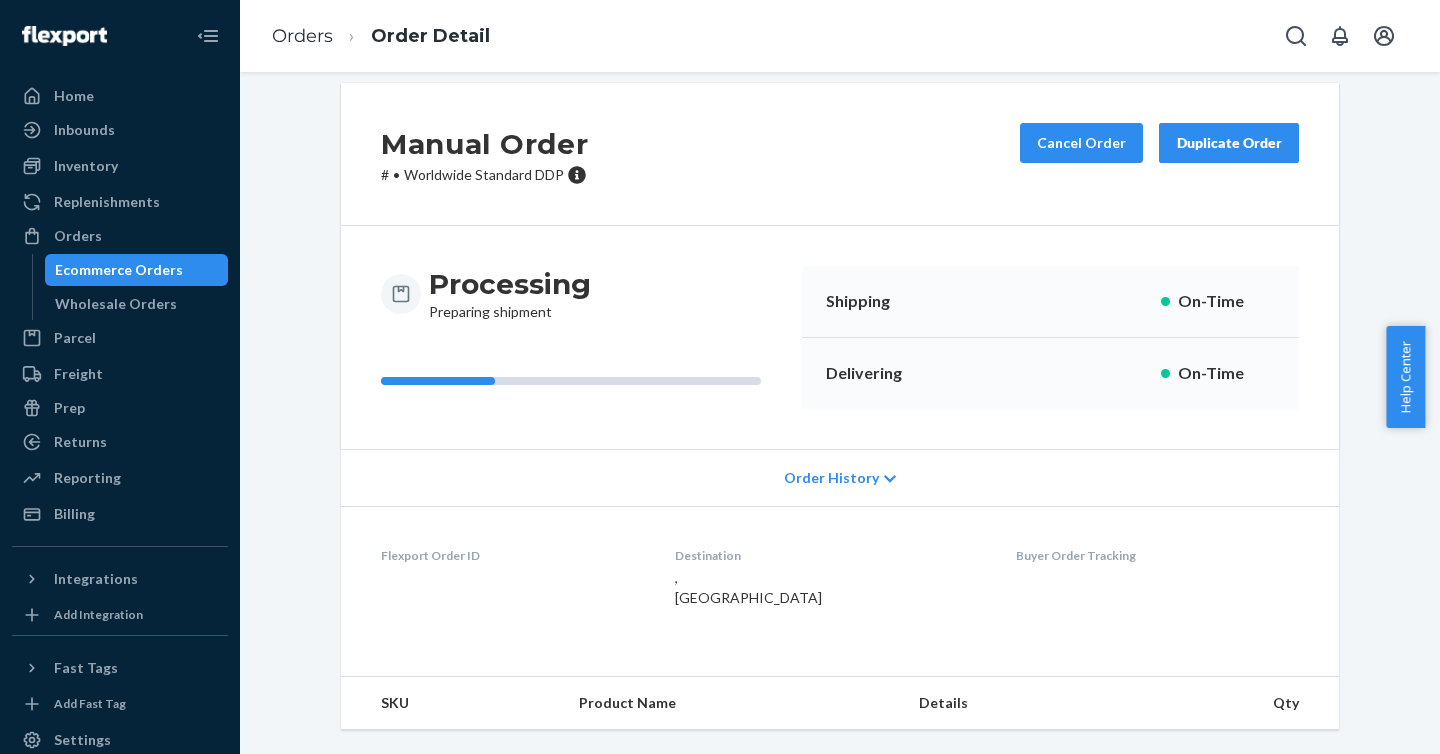 scroll, scrollTop: 0, scrollLeft: 0, axis: both 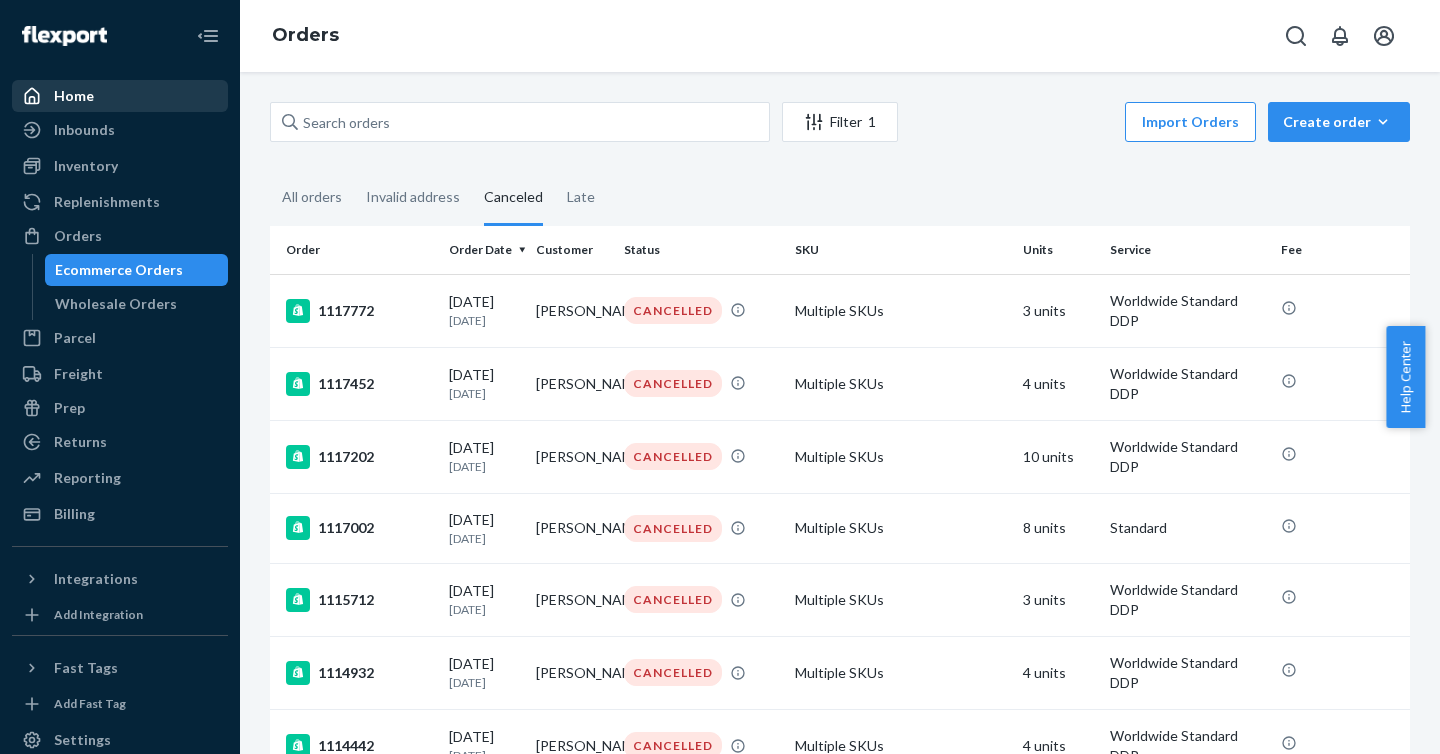 click on "Home" at bounding box center [120, 96] 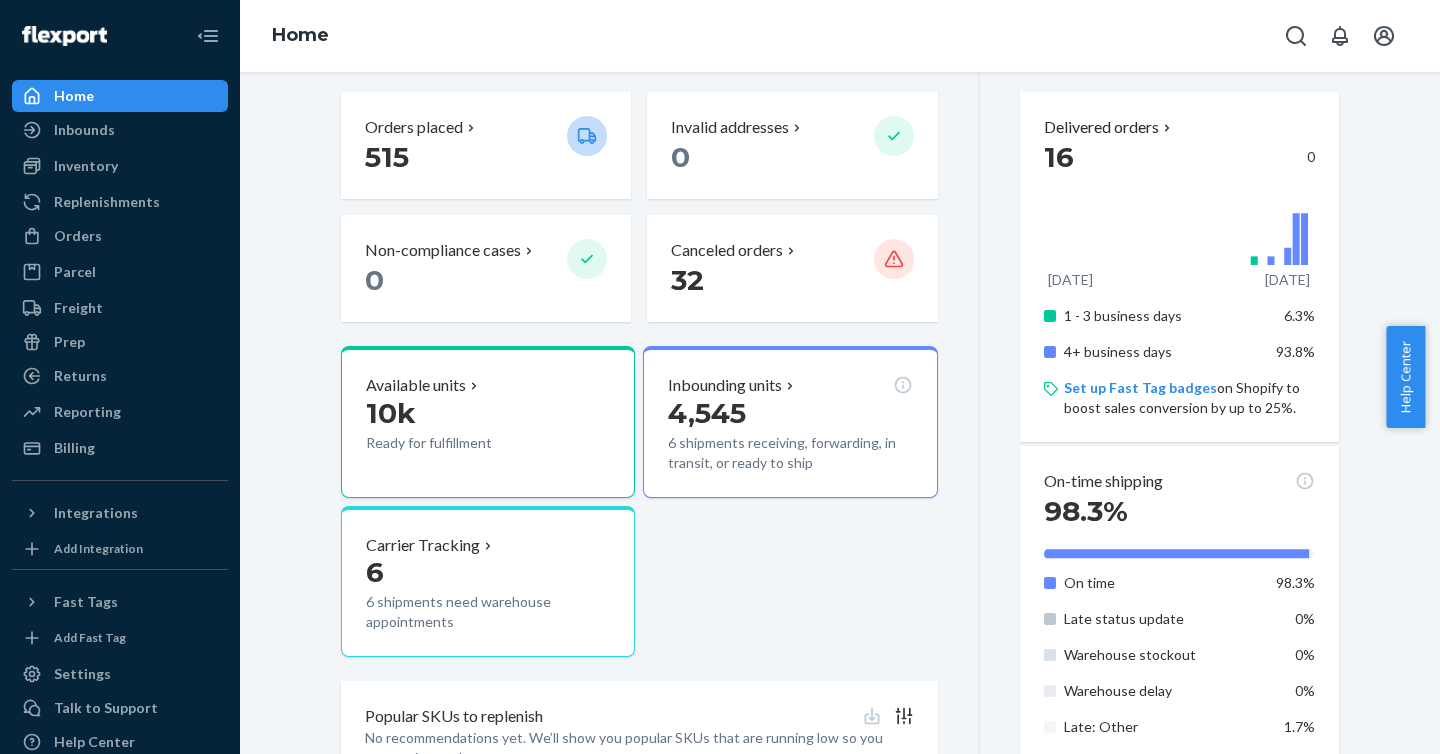 scroll, scrollTop: 0, scrollLeft: 0, axis: both 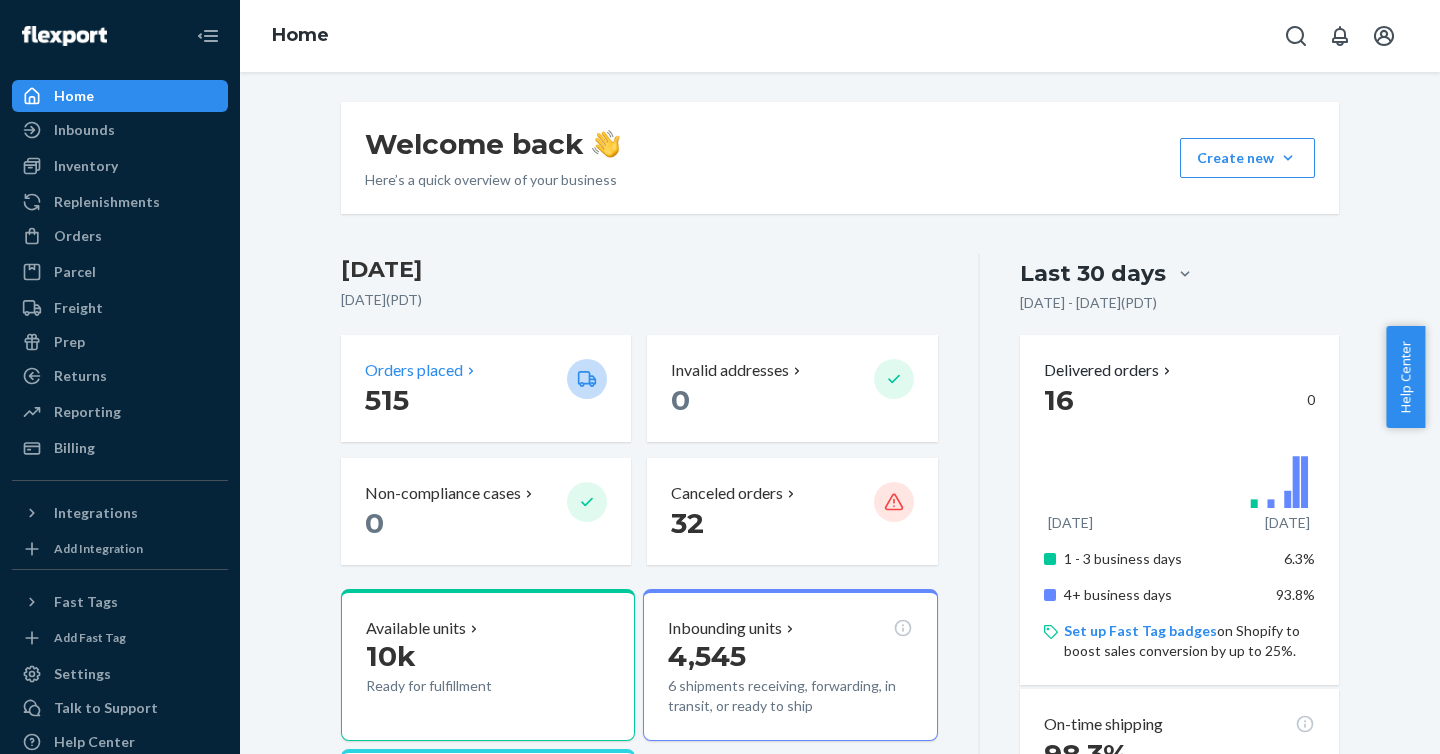 click on "515" at bounding box center (458, 400) 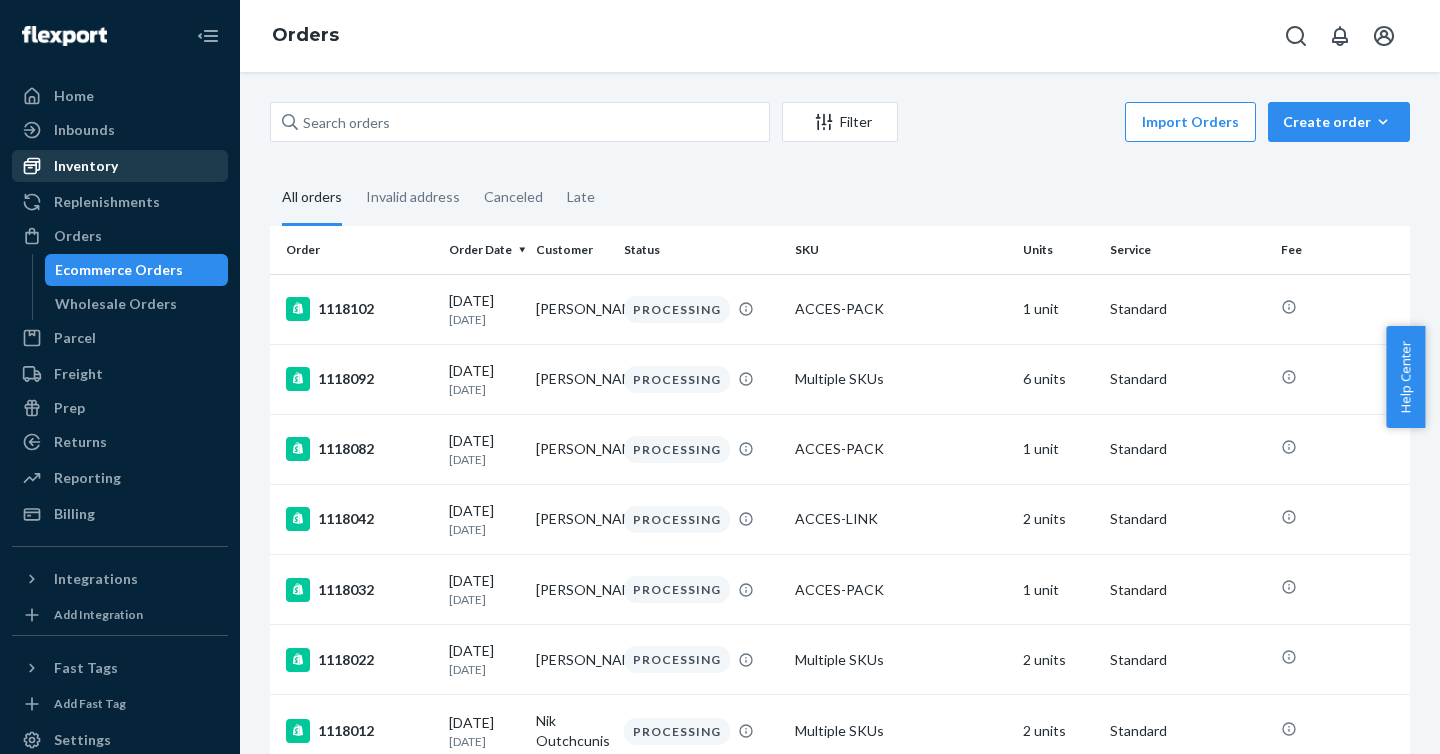 click on "Inventory" at bounding box center [120, 166] 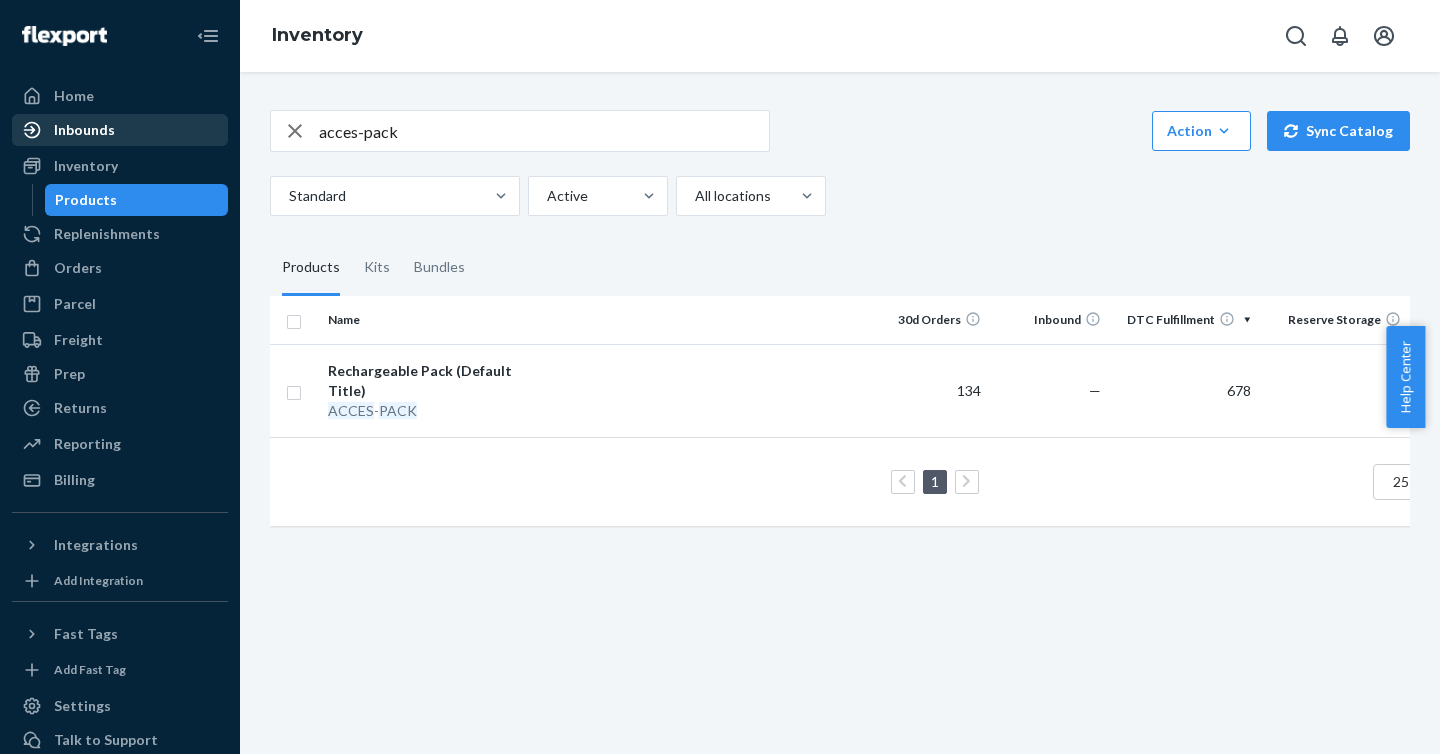 click on "Inbounds" at bounding box center [84, 130] 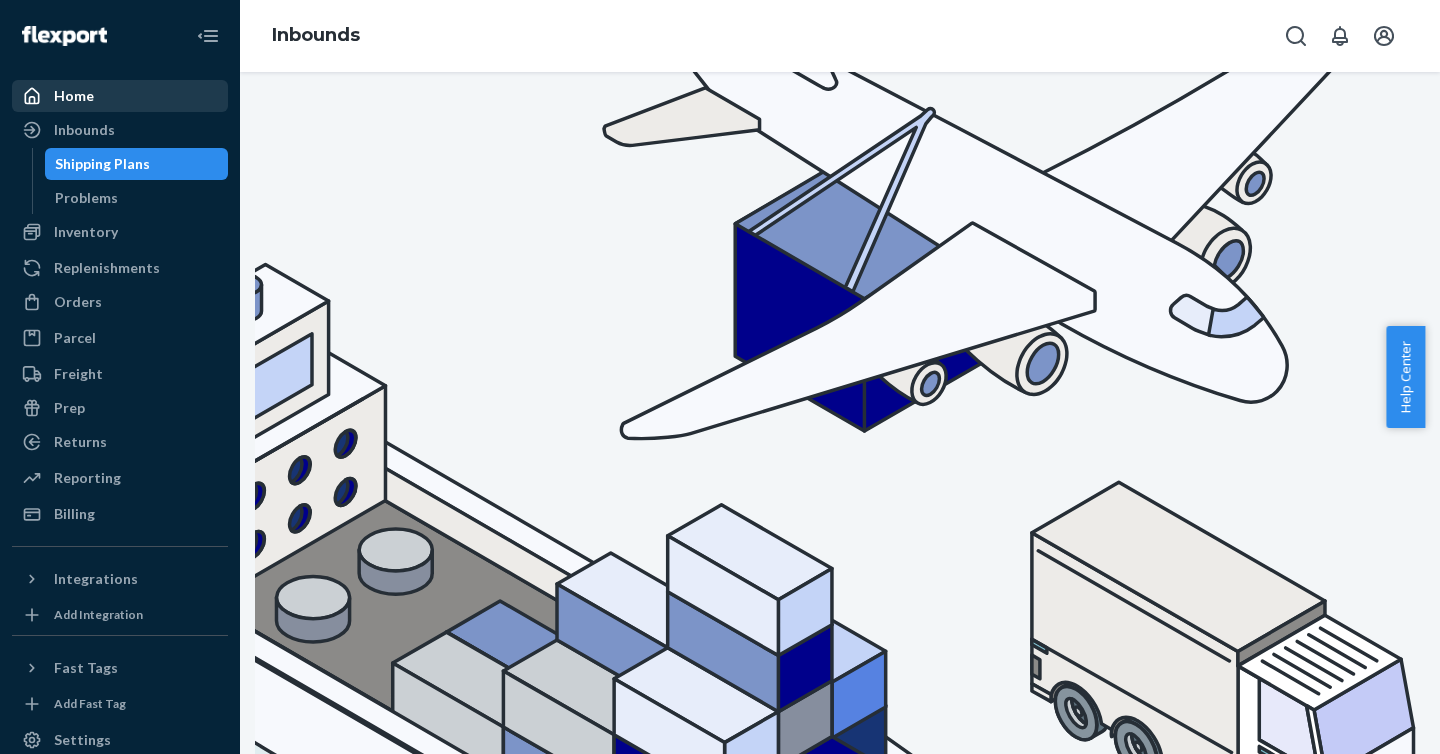 click on "Home" at bounding box center [120, 96] 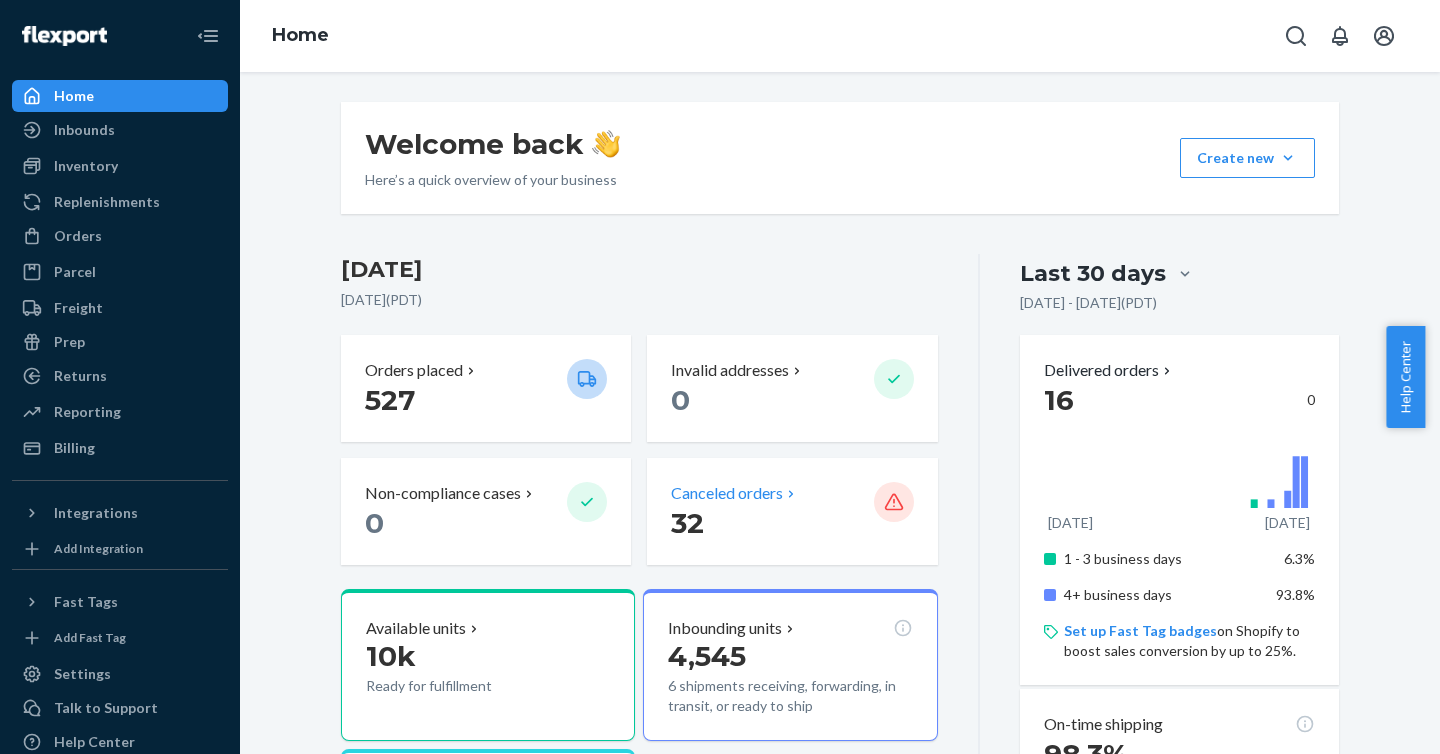 click on "Canceled orders" at bounding box center [727, 493] 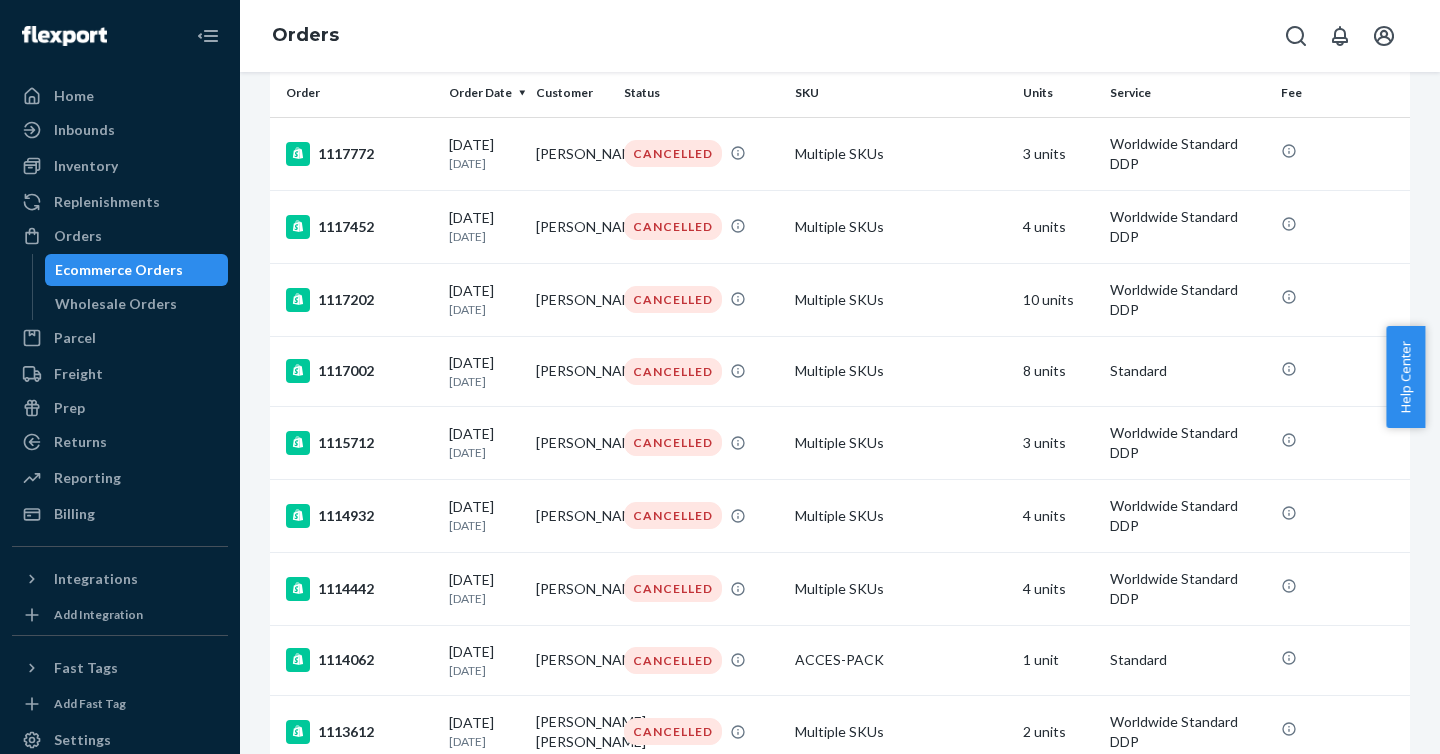 scroll, scrollTop: 0, scrollLeft: 0, axis: both 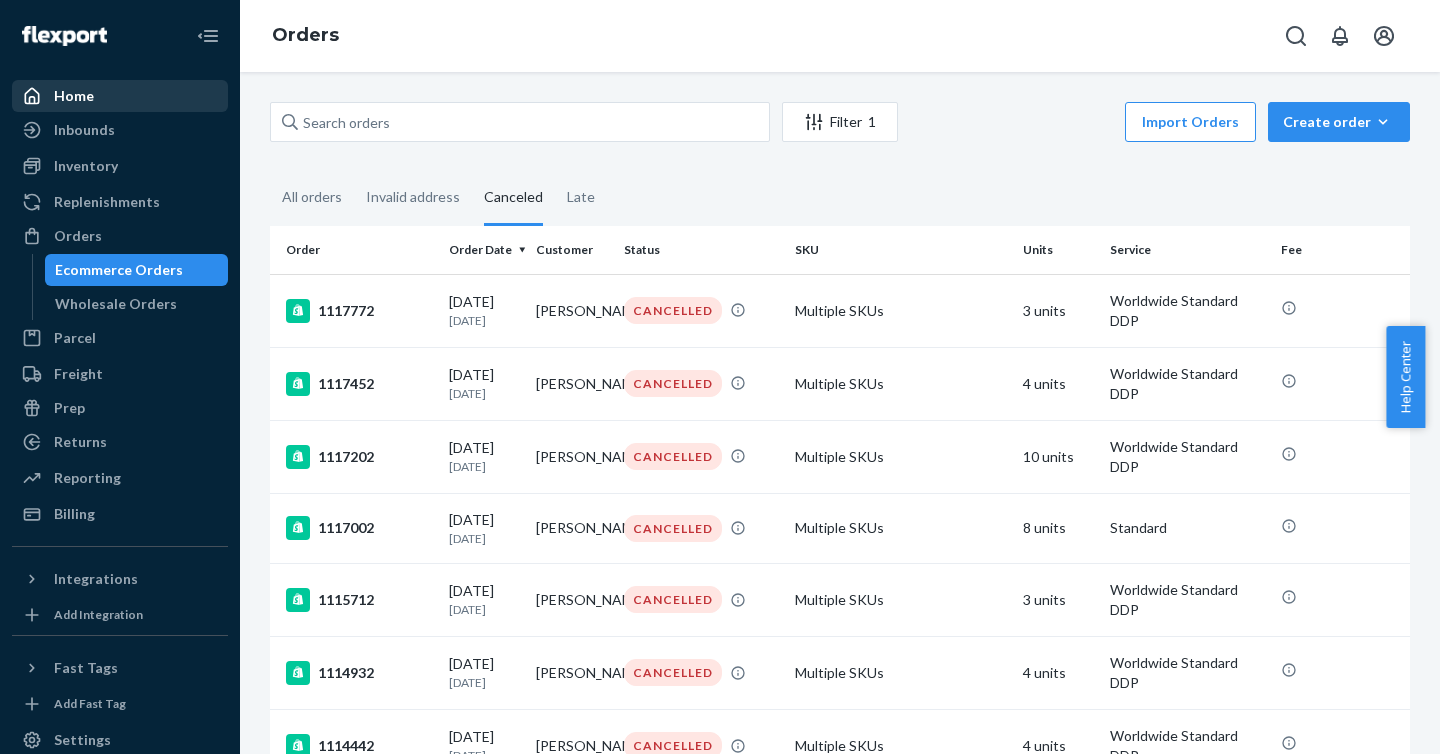 click on "Home" at bounding box center [120, 96] 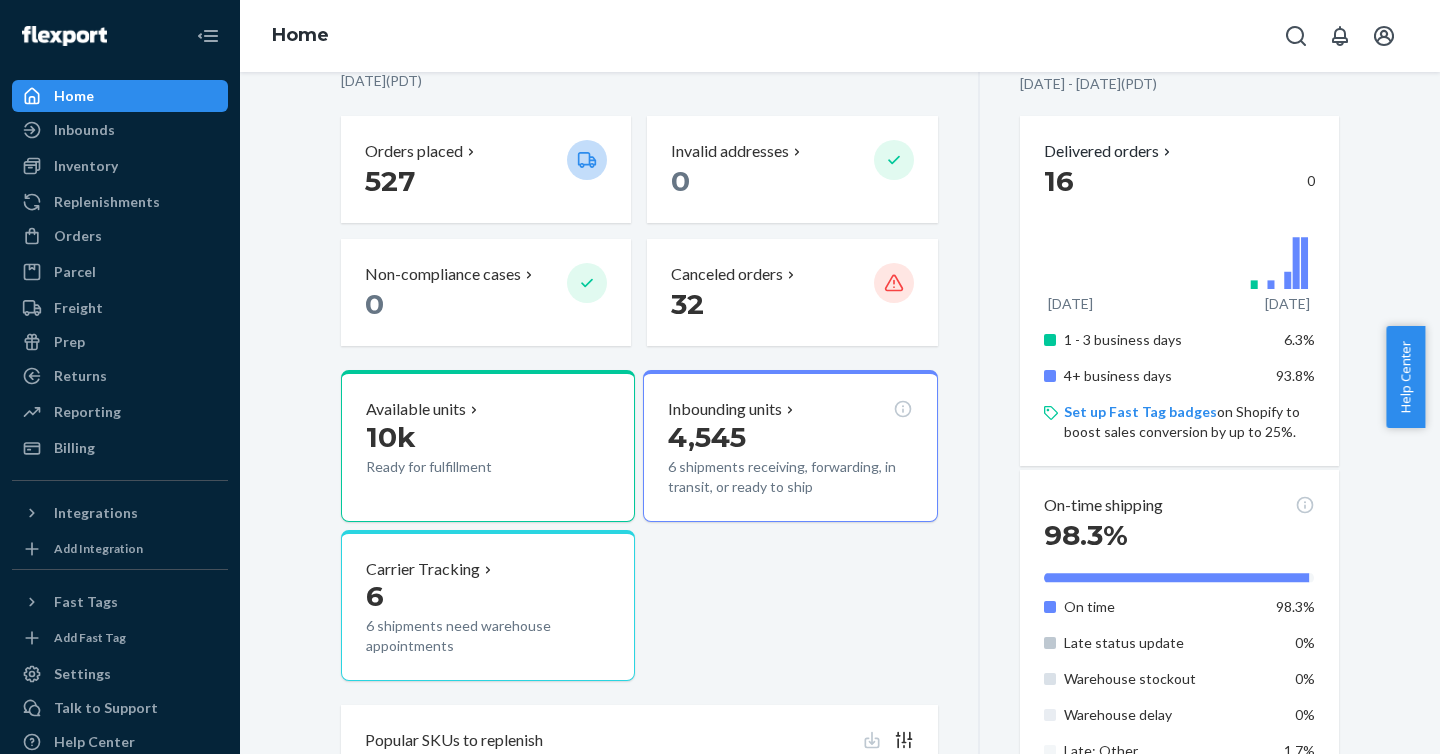 scroll, scrollTop: 0, scrollLeft: 0, axis: both 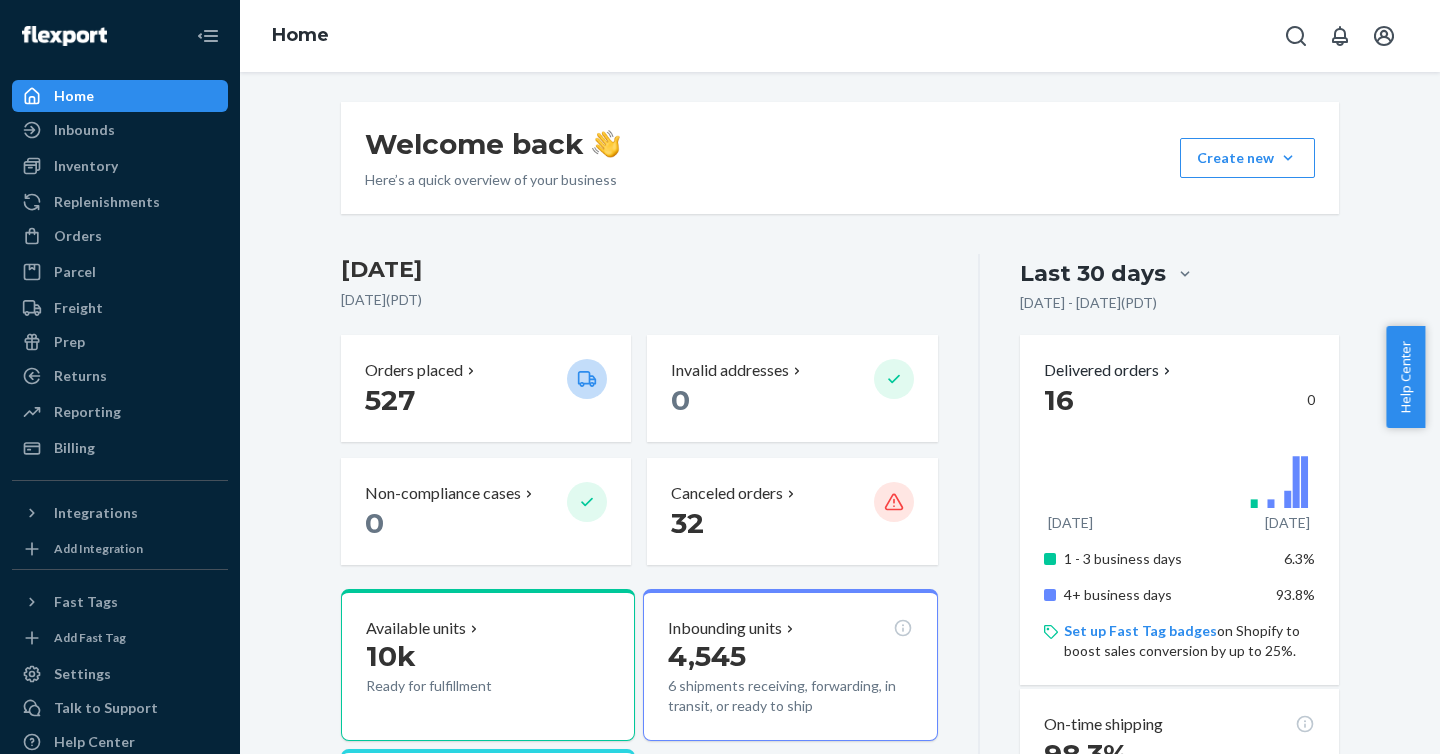 click at bounding box center (64, 36) 